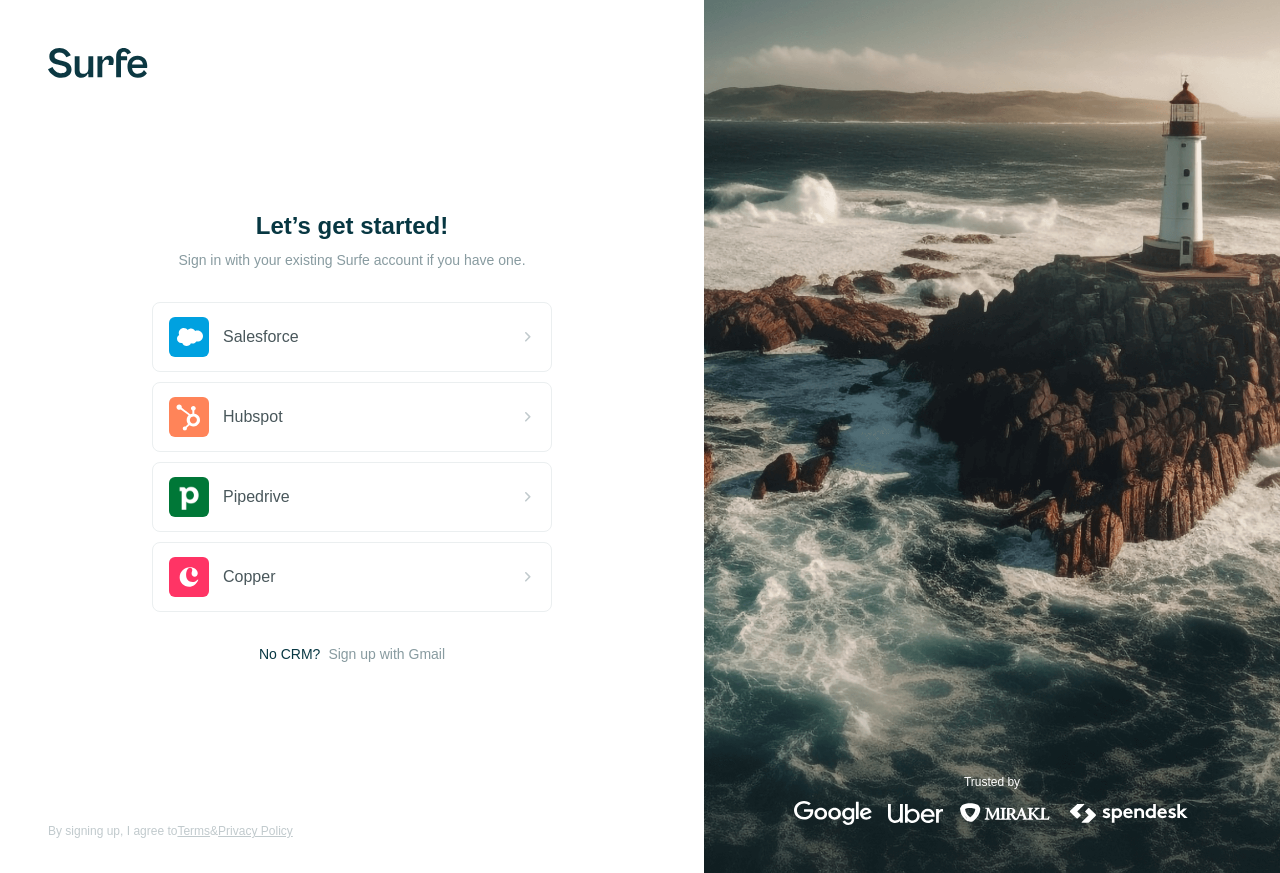 scroll, scrollTop: 0, scrollLeft: 0, axis: both 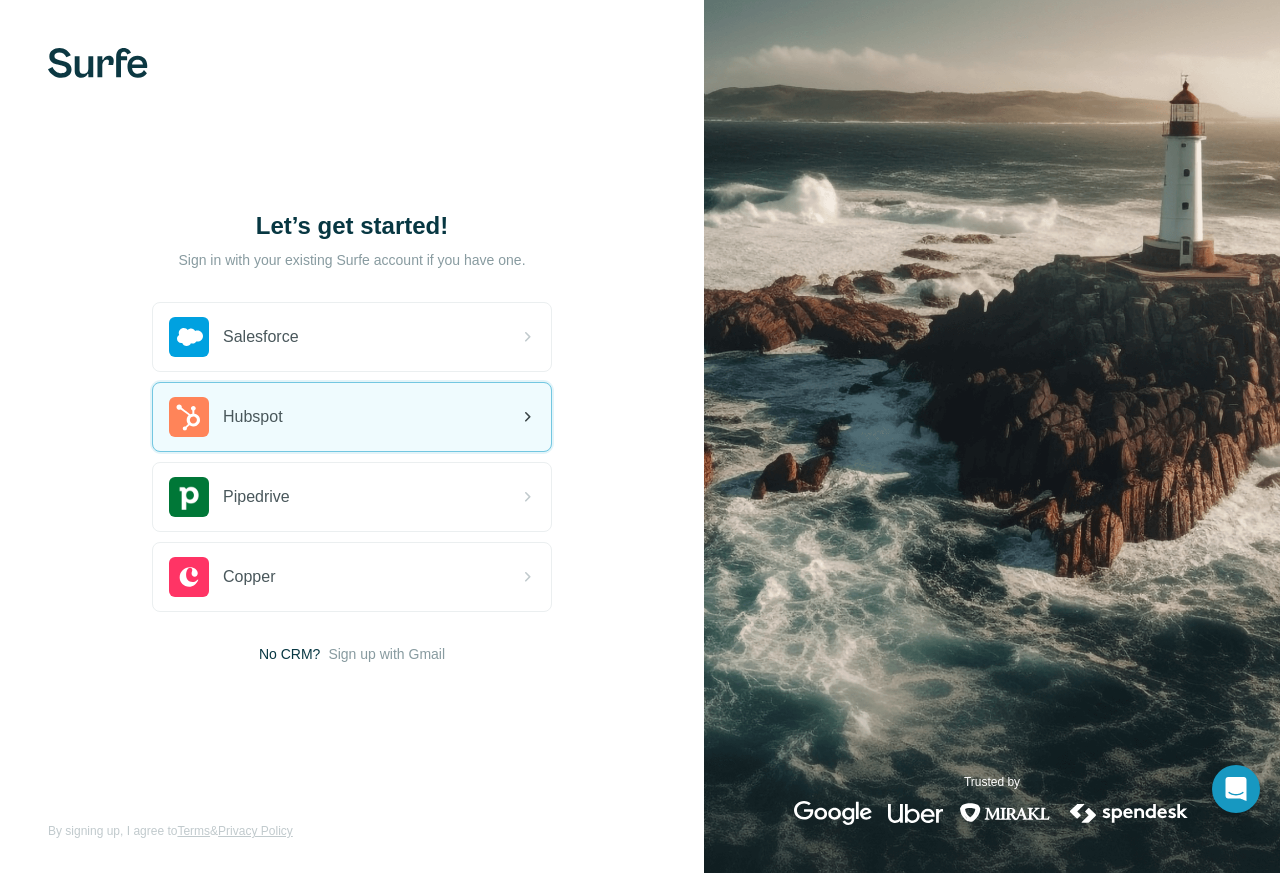 click on "Hubspot" at bounding box center (253, 417) 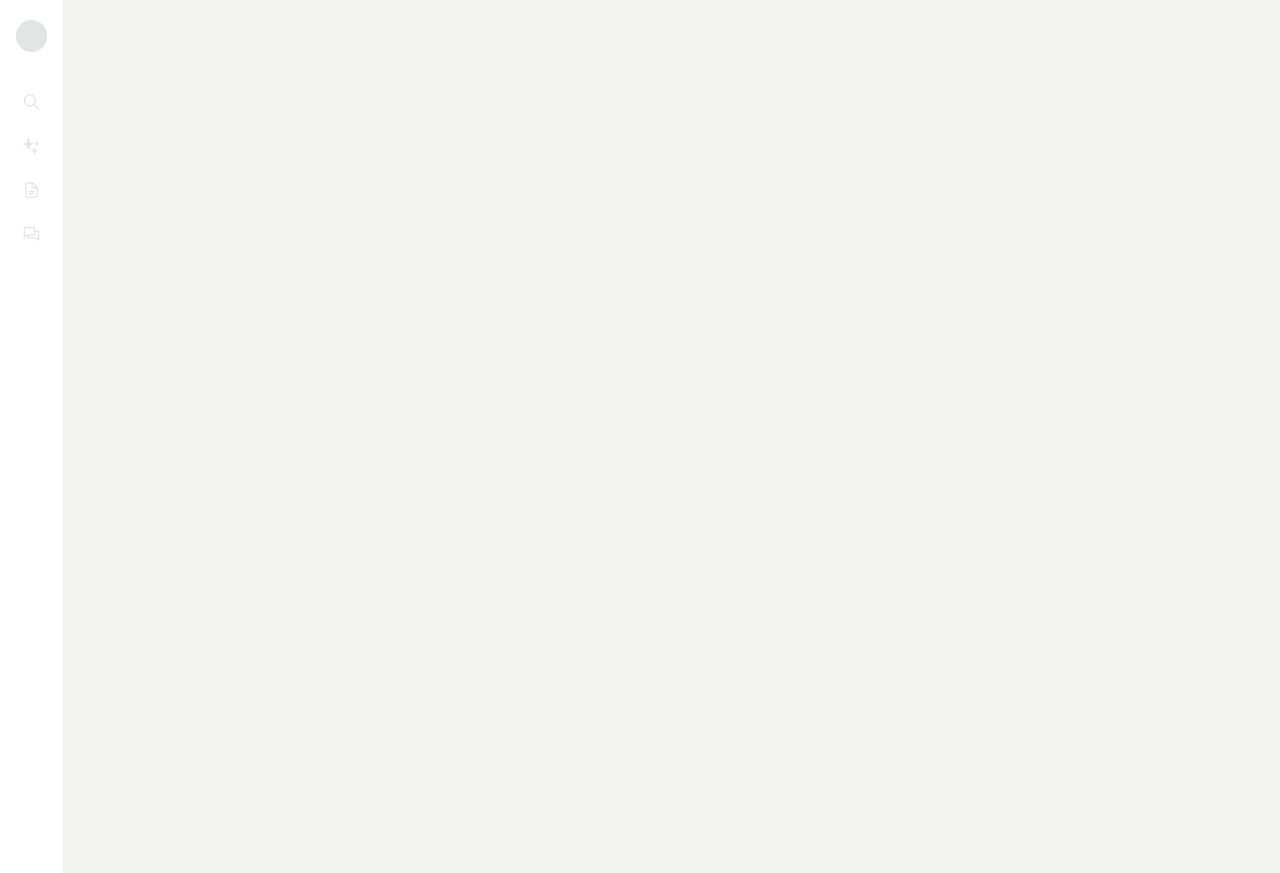 scroll, scrollTop: 0, scrollLeft: 0, axis: both 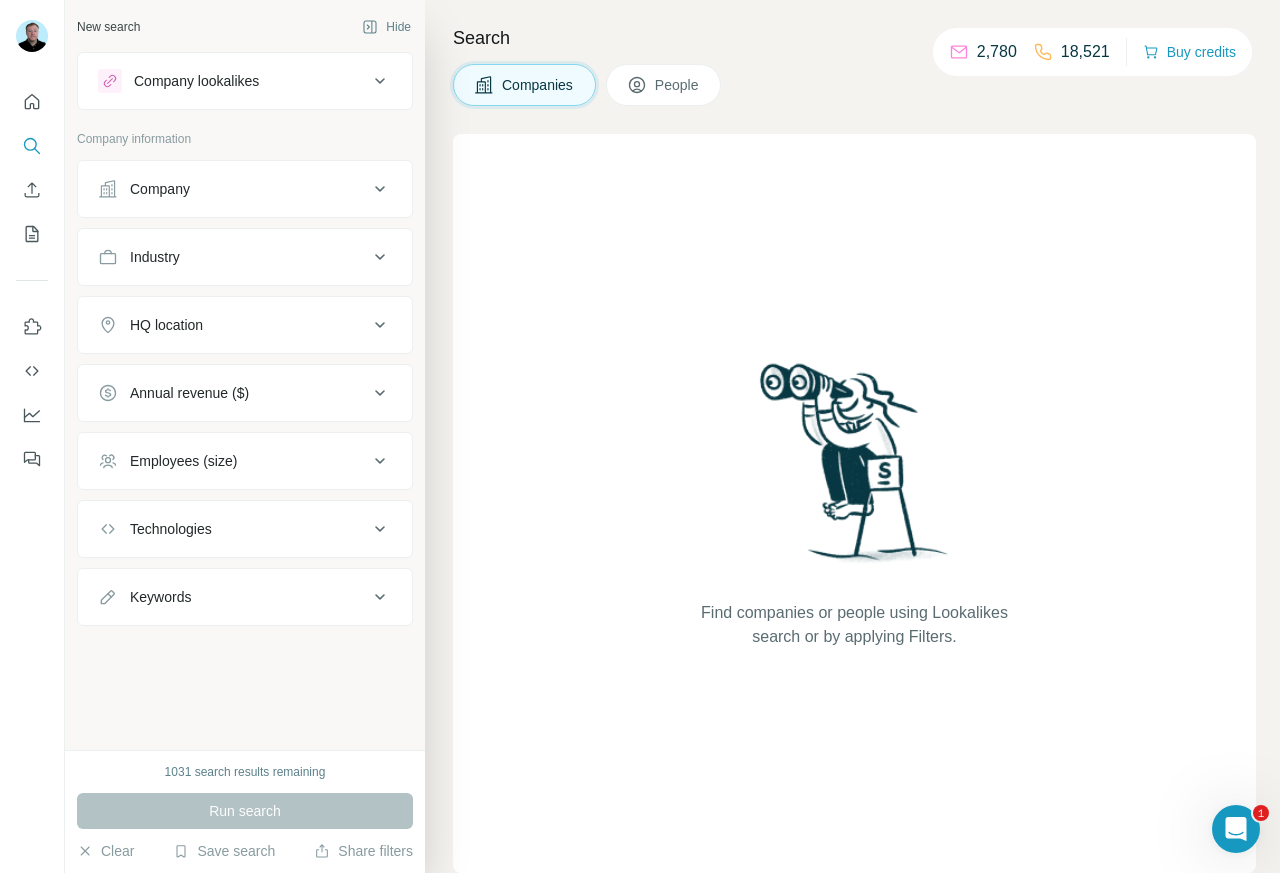 click on "People" at bounding box center (664, 85) 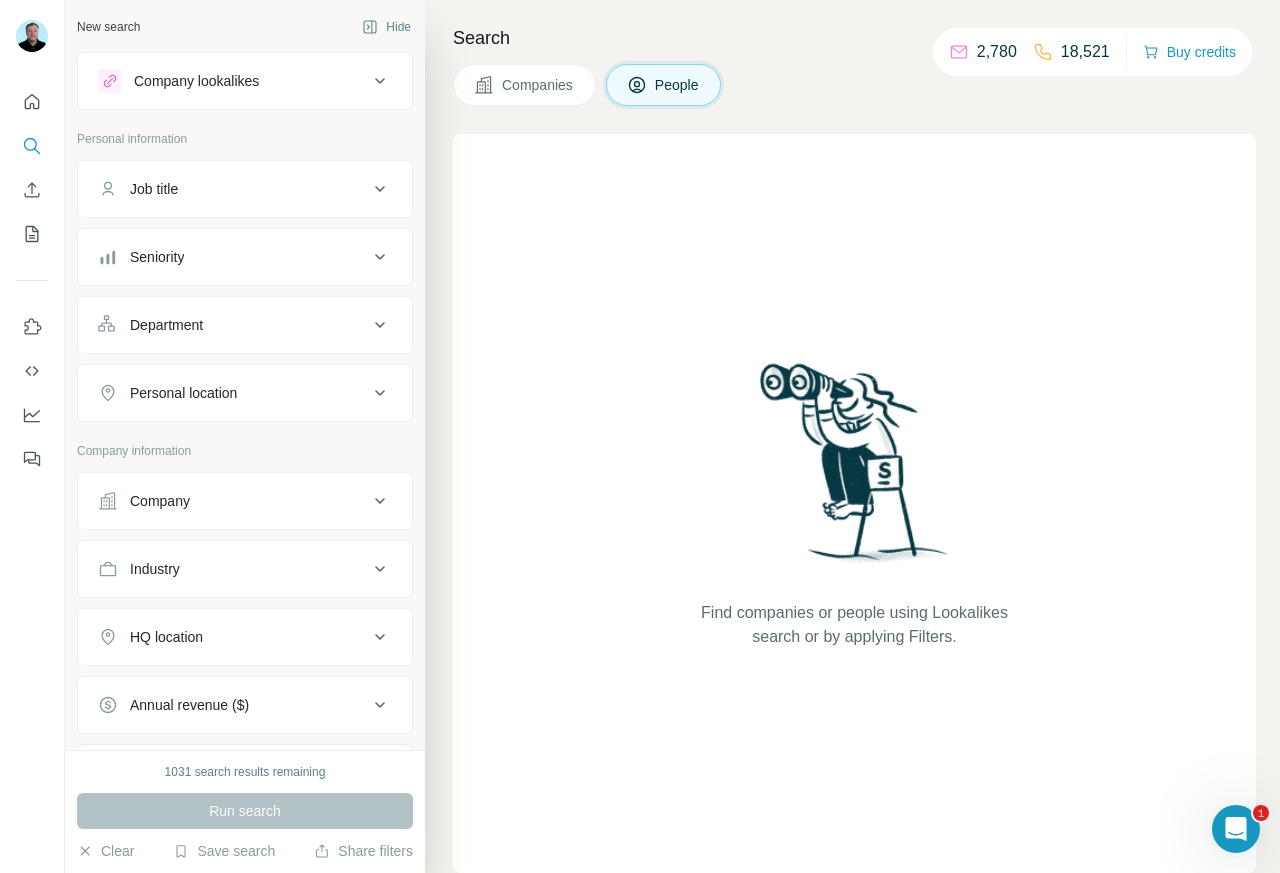 click at bounding box center (32, 146) 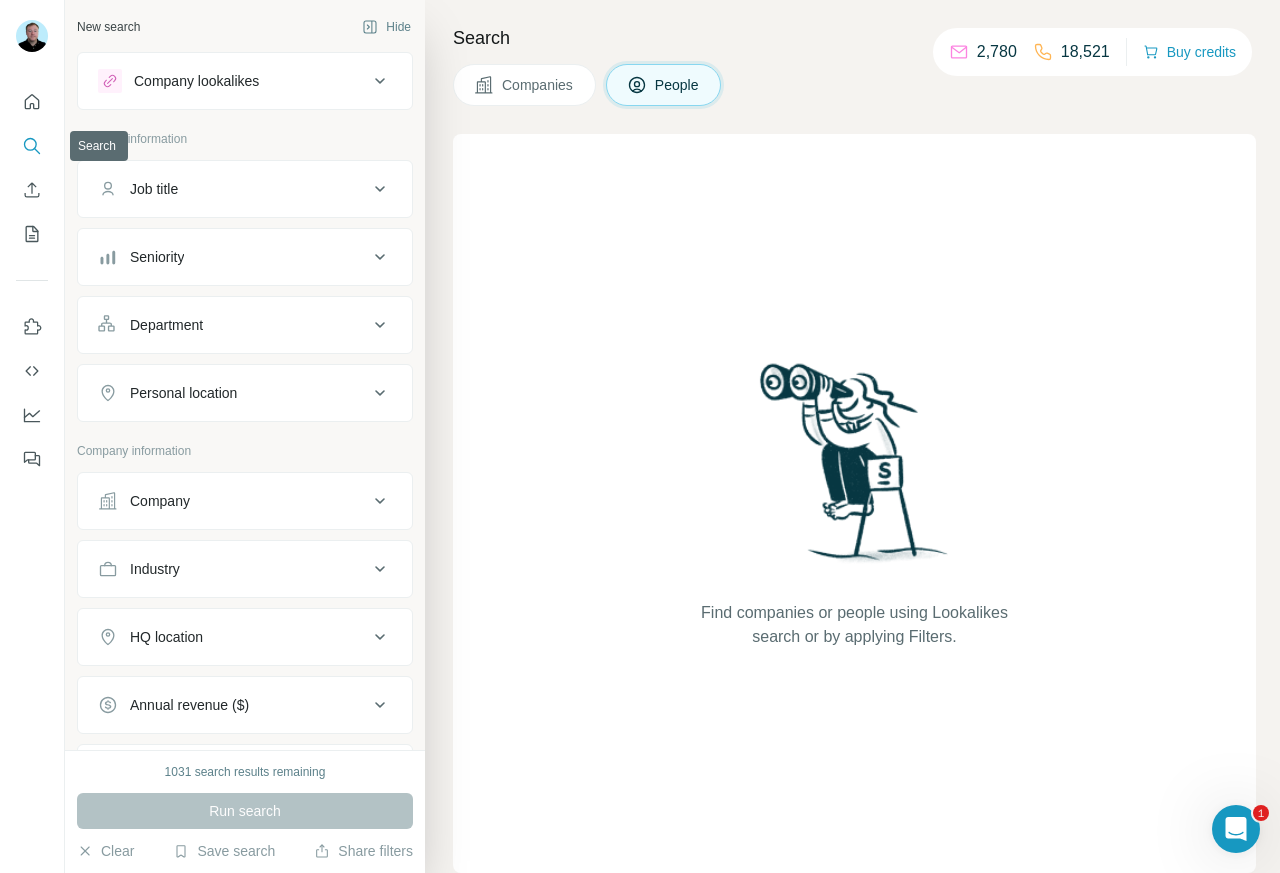 click 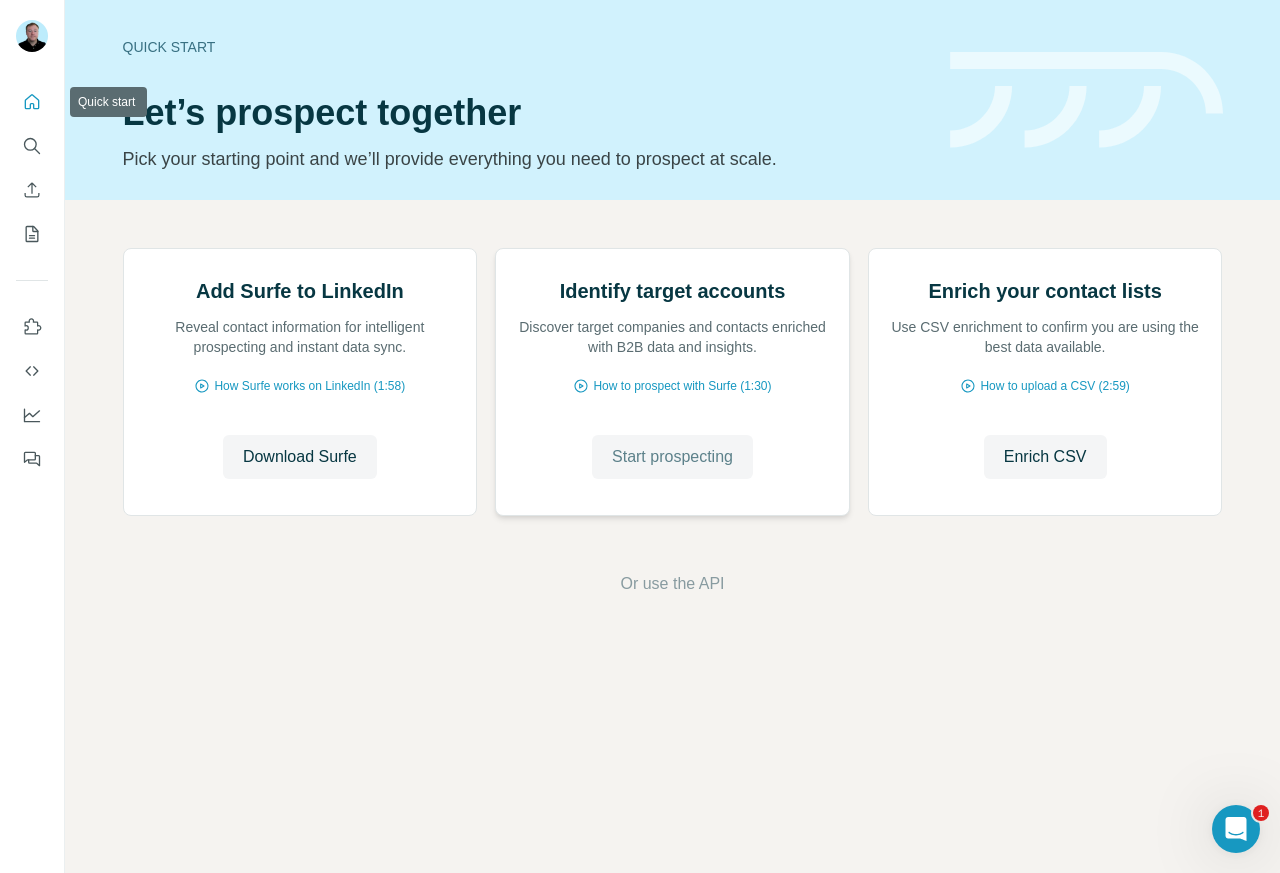 click on "Start prospecting" at bounding box center [672, 457] 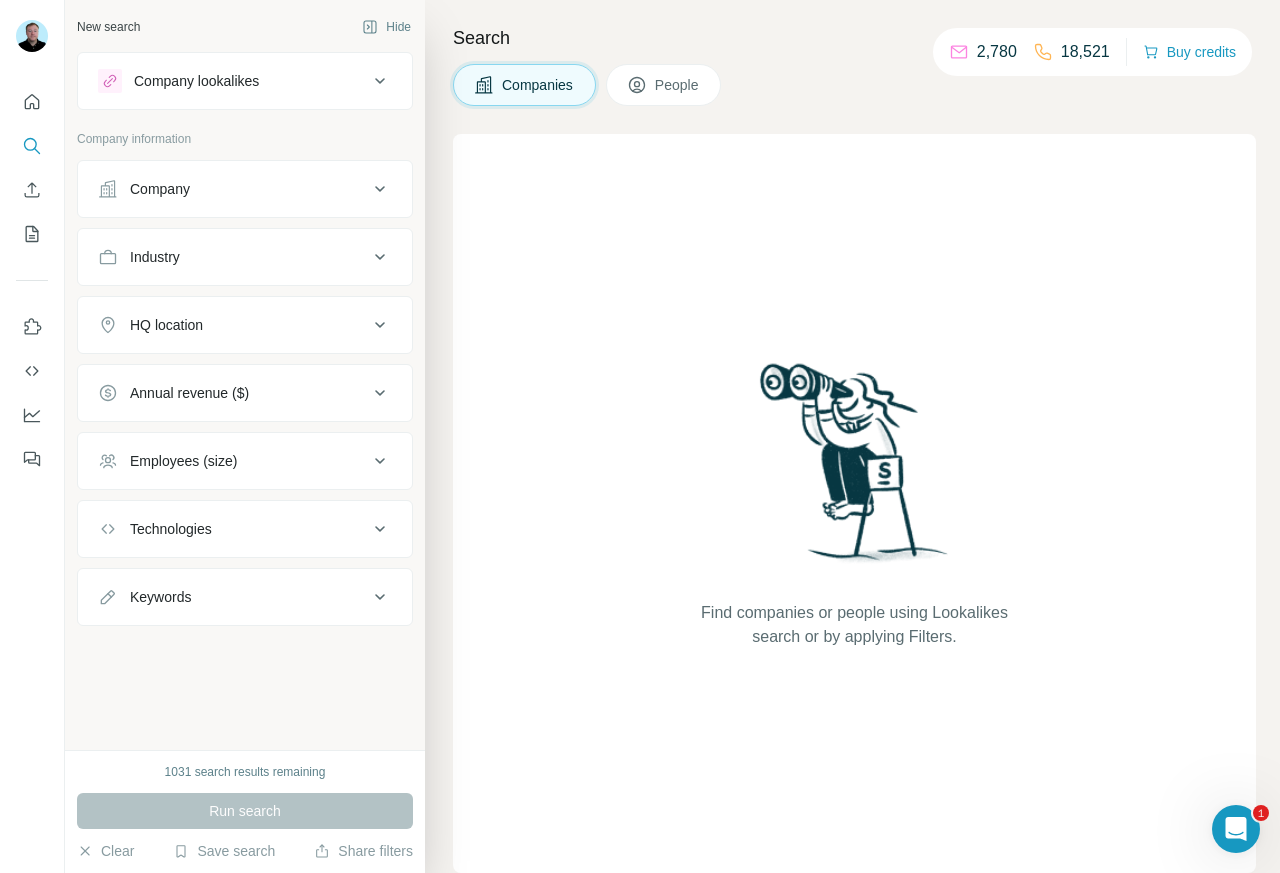 click 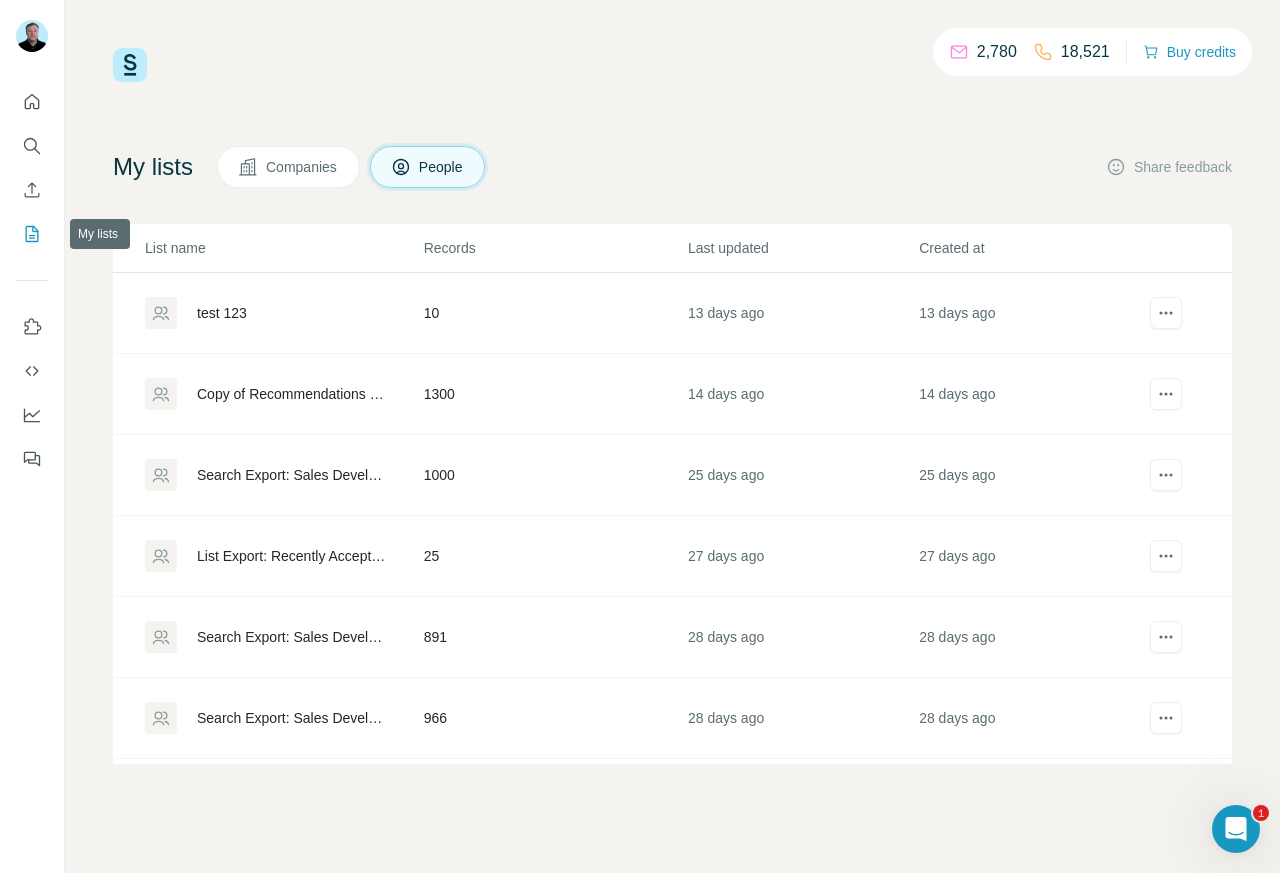 click 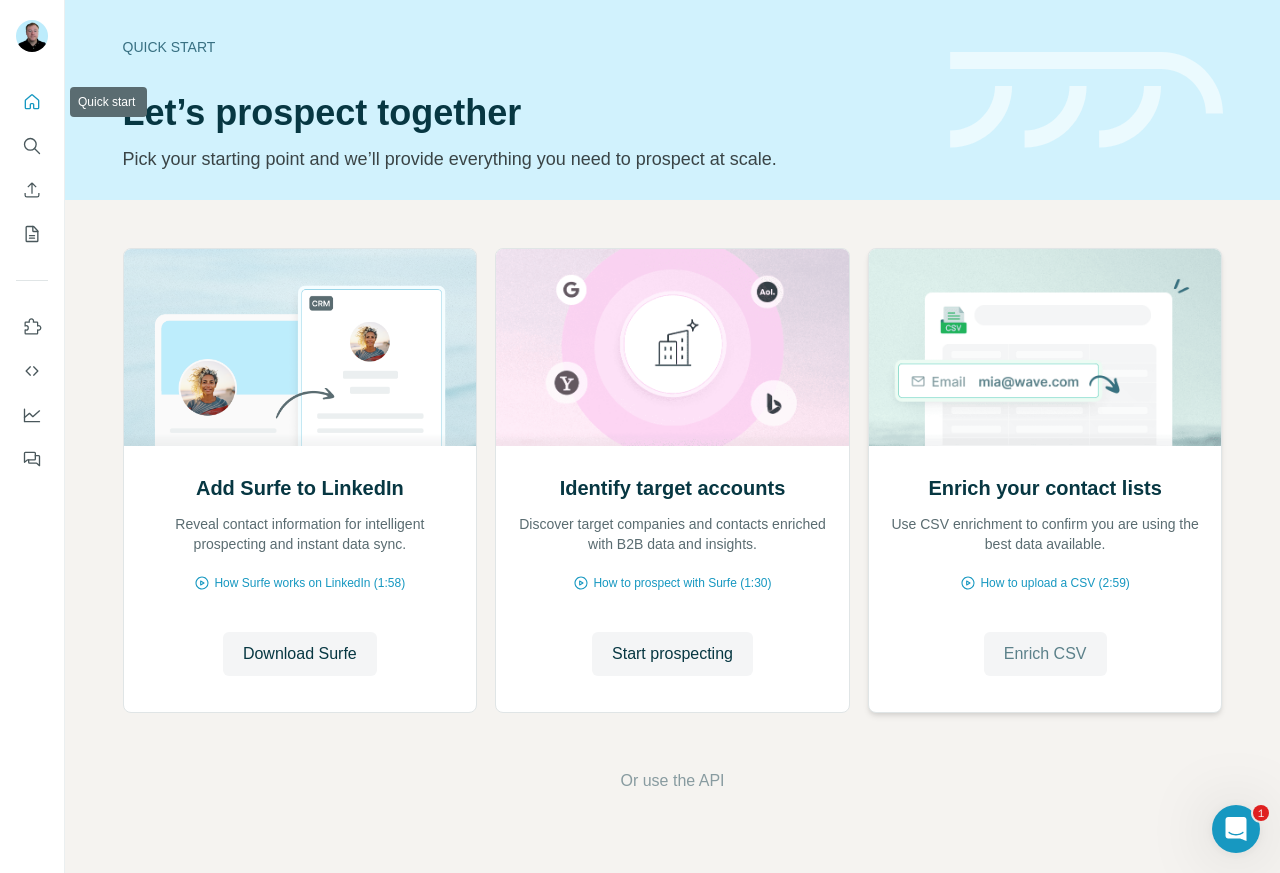 click on "Enrich CSV" at bounding box center [1045, 654] 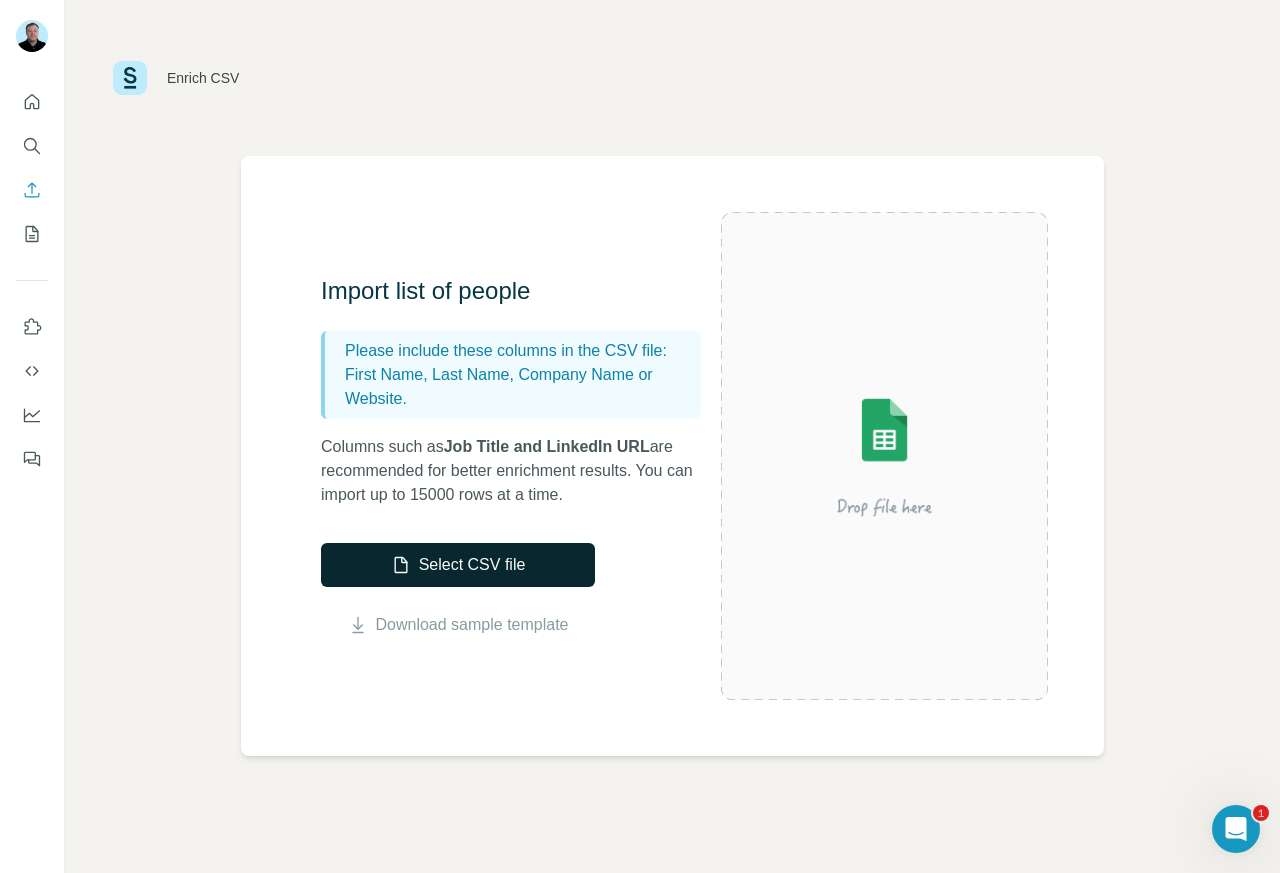 click on "Select CSV file" at bounding box center (458, 565) 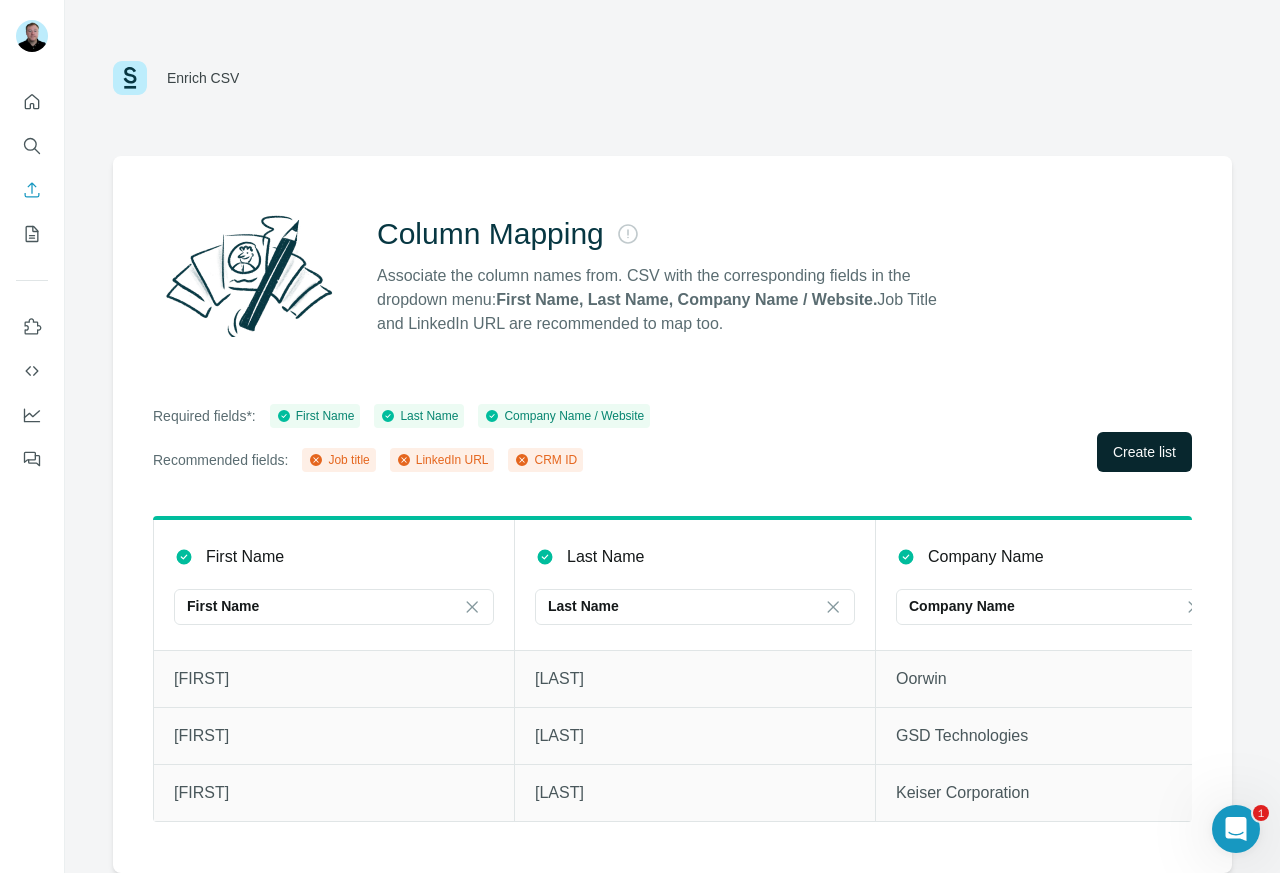 click on "Create list" at bounding box center (1144, 452) 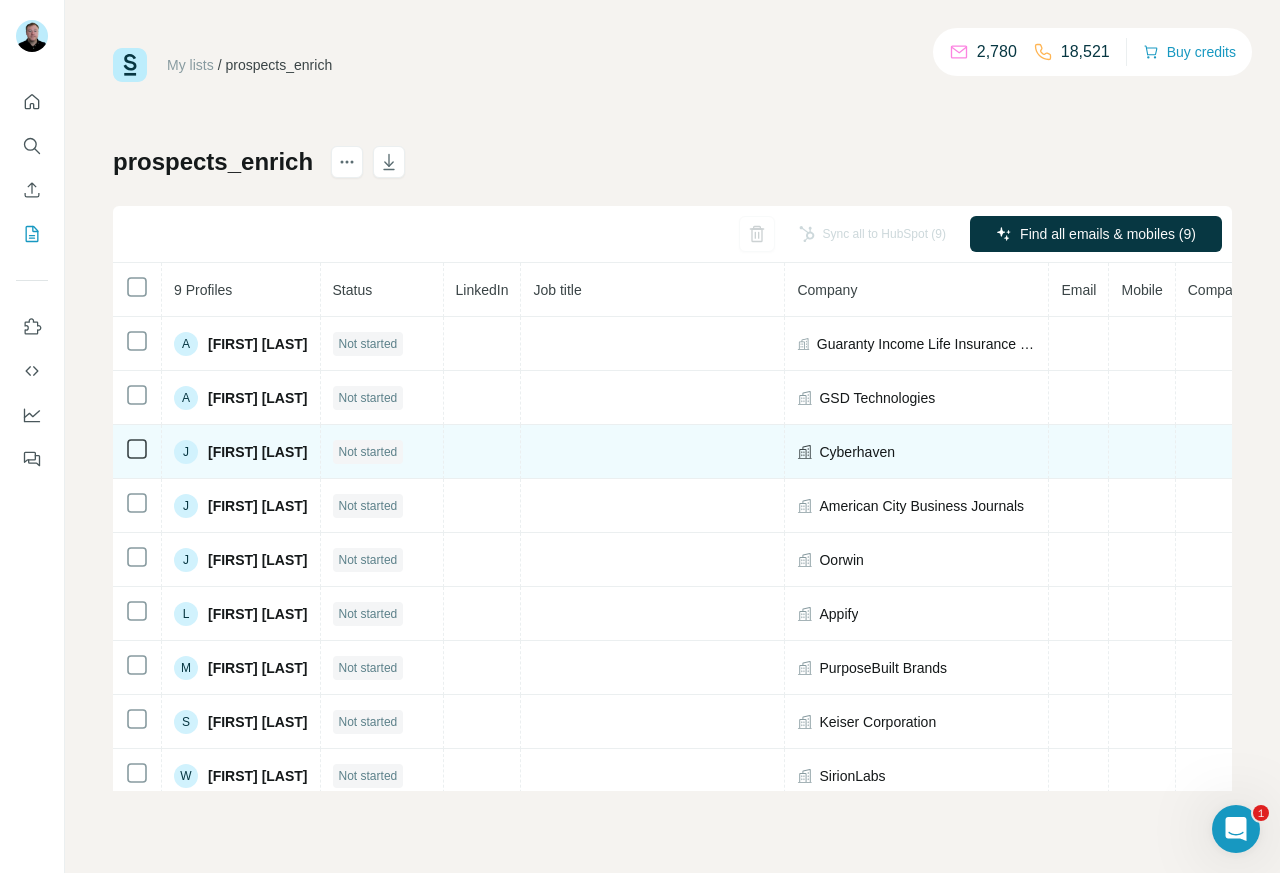 click at bounding box center (1142, 452) 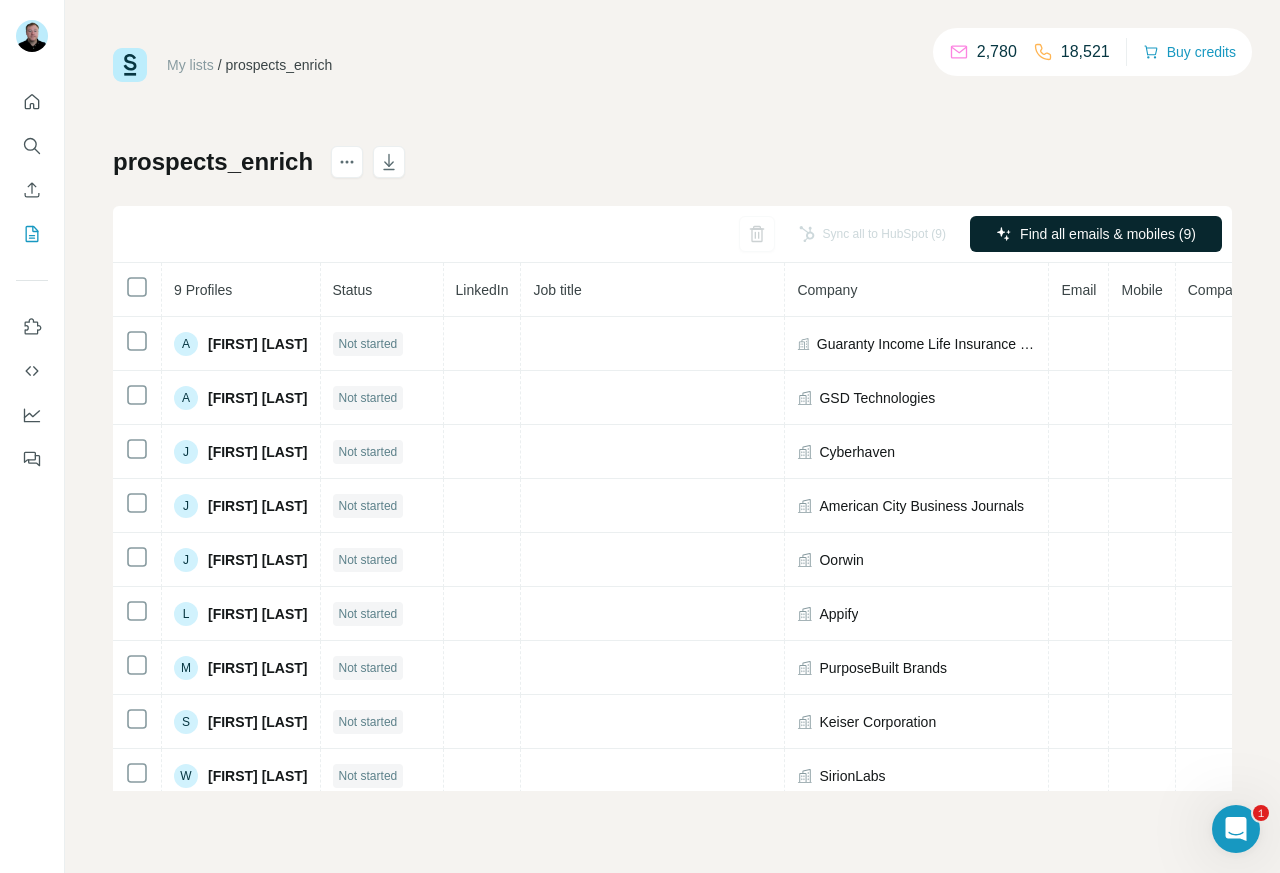 click on "Find all emails & mobiles (9)" at bounding box center [1108, 234] 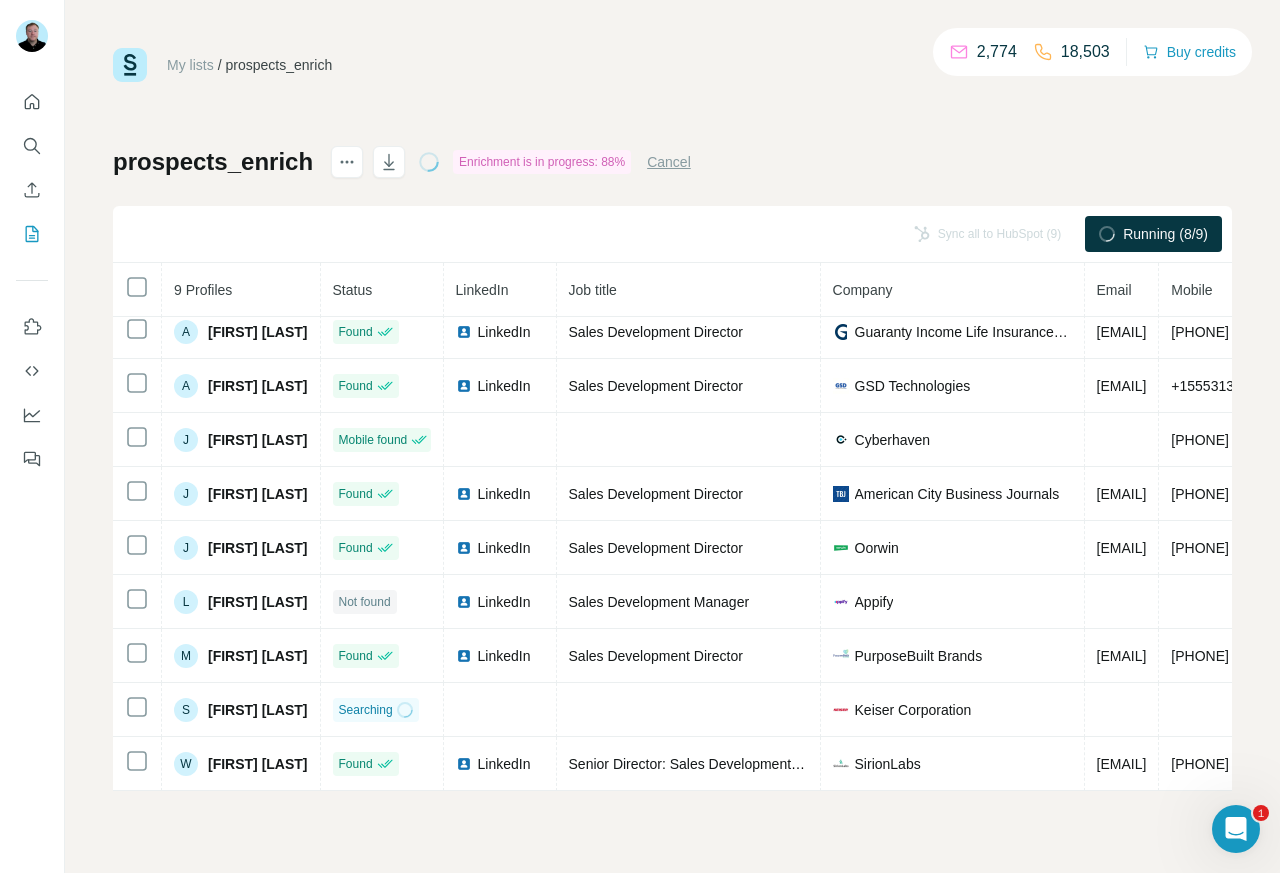 scroll, scrollTop: 23, scrollLeft: 0, axis: vertical 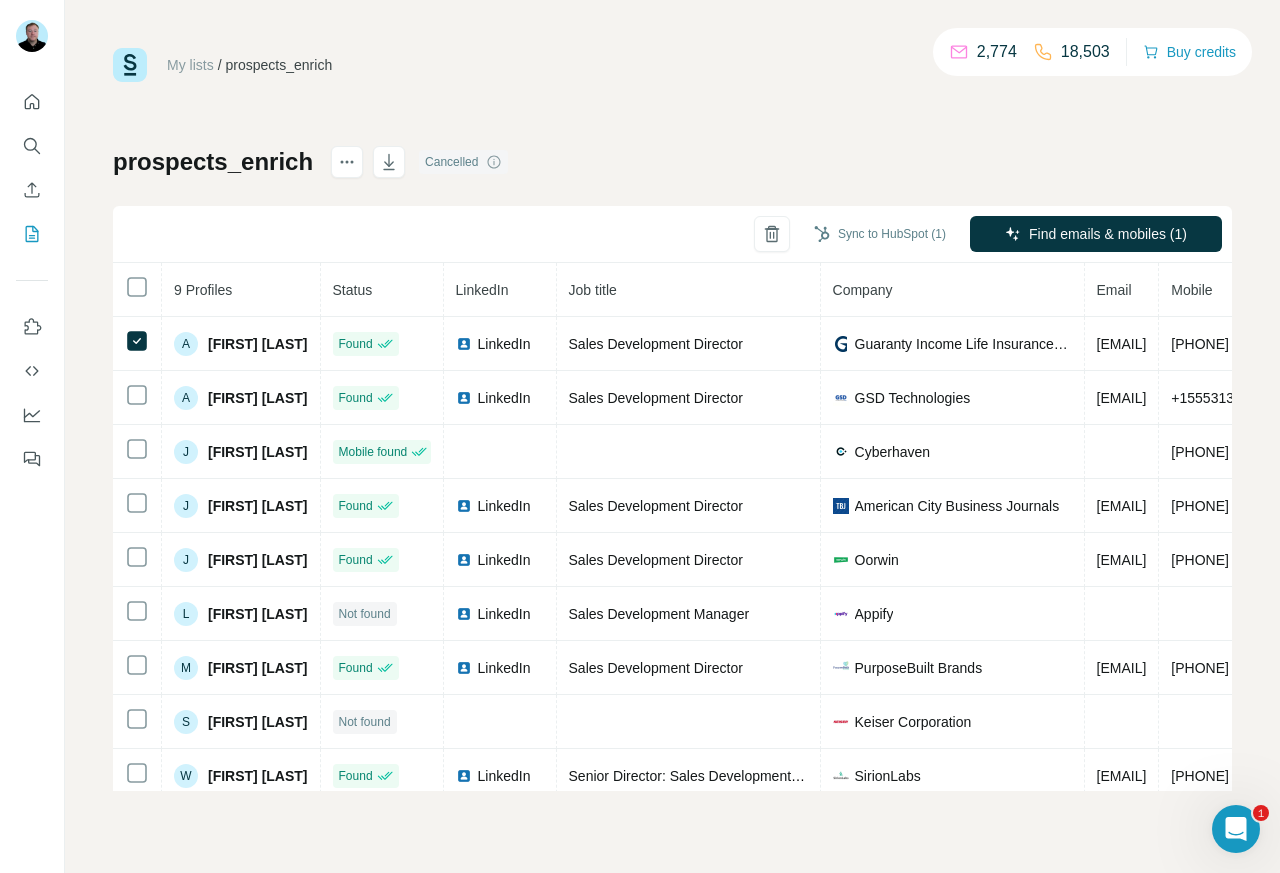 click at bounding box center (137, 506) 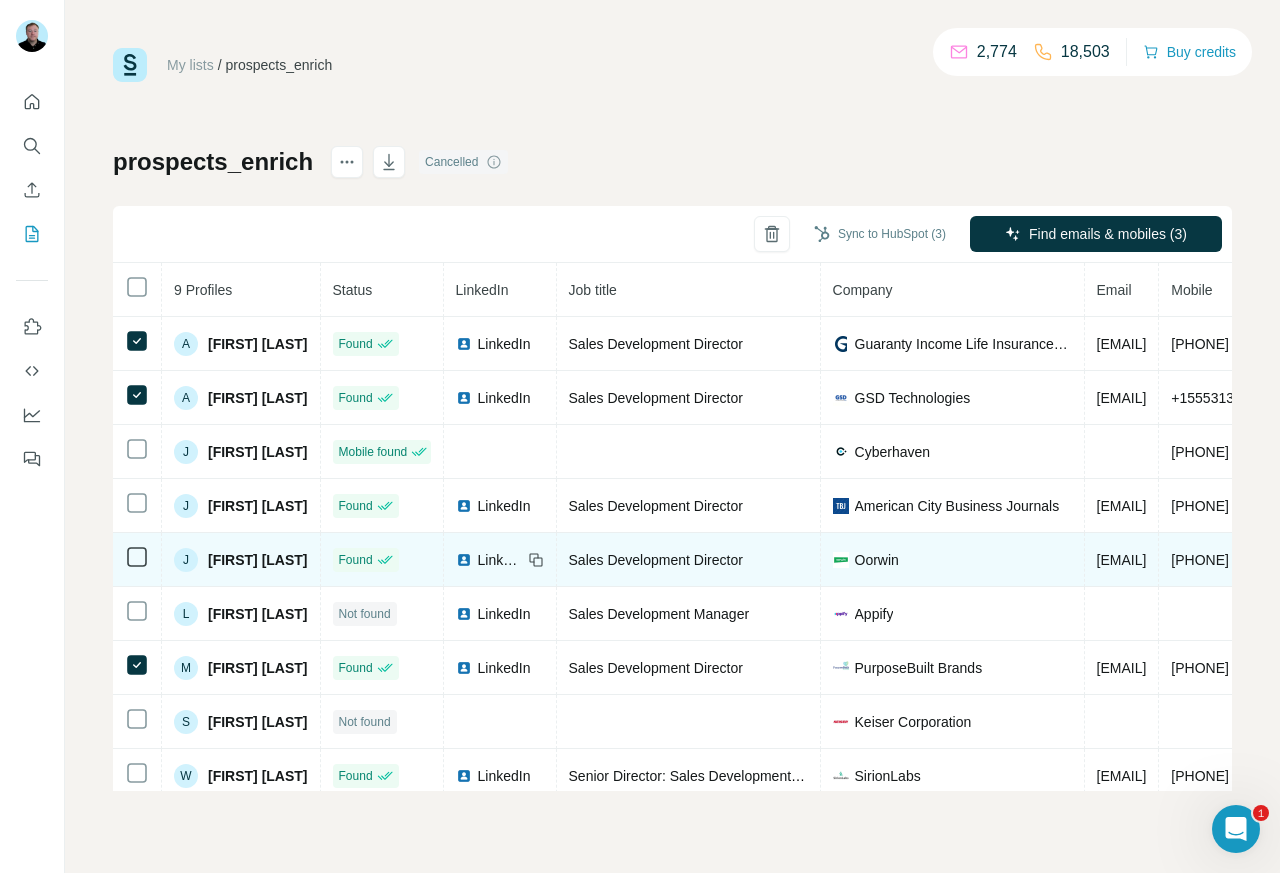 click at bounding box center [137, 452] 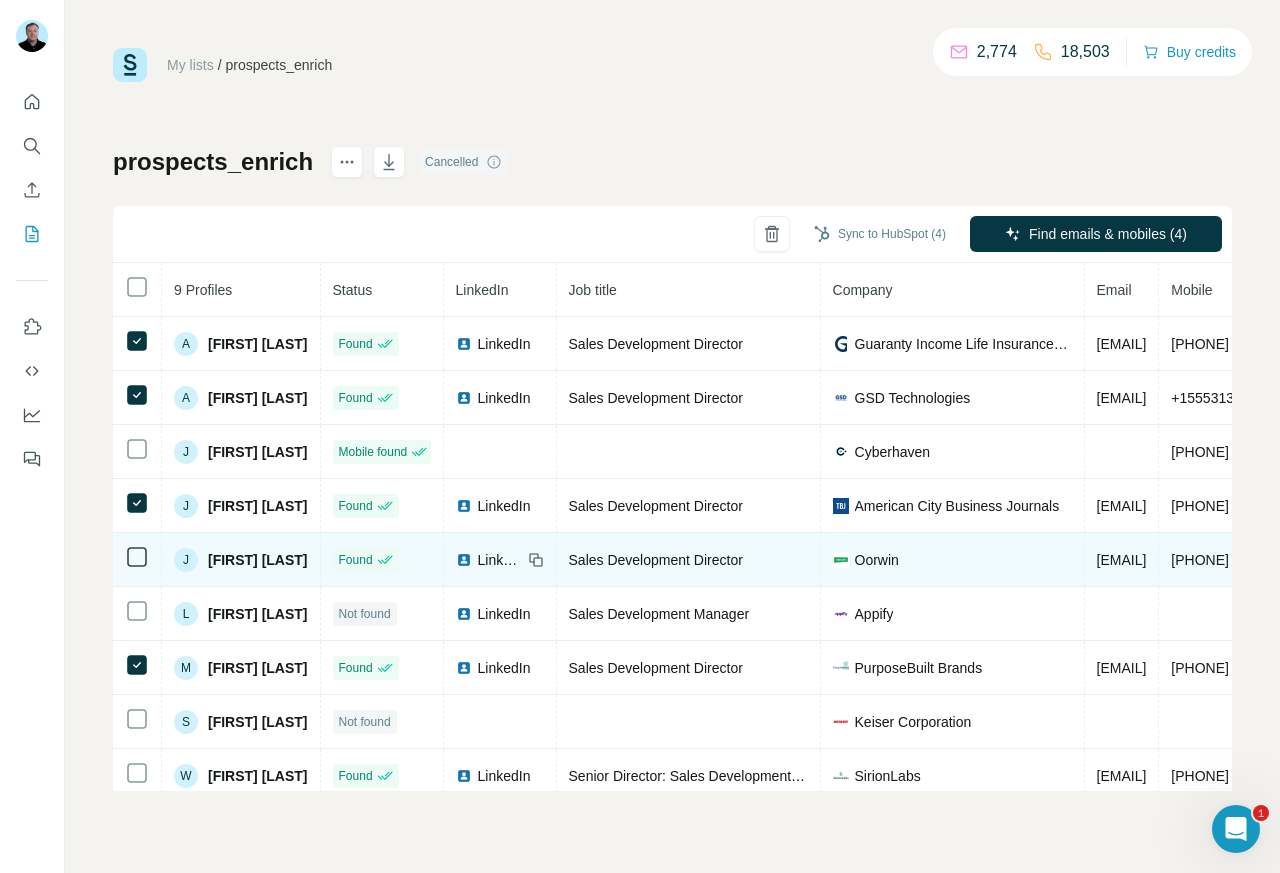click 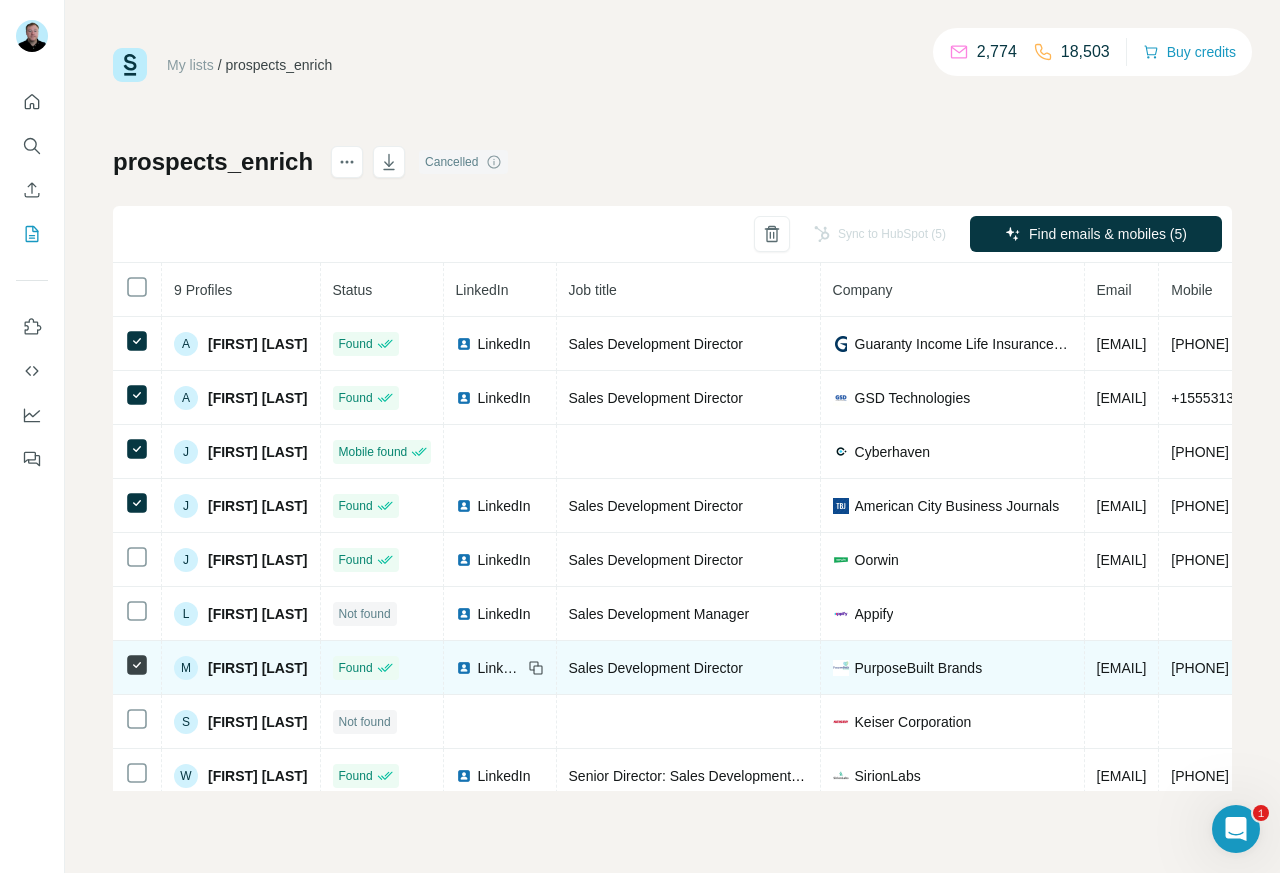 click 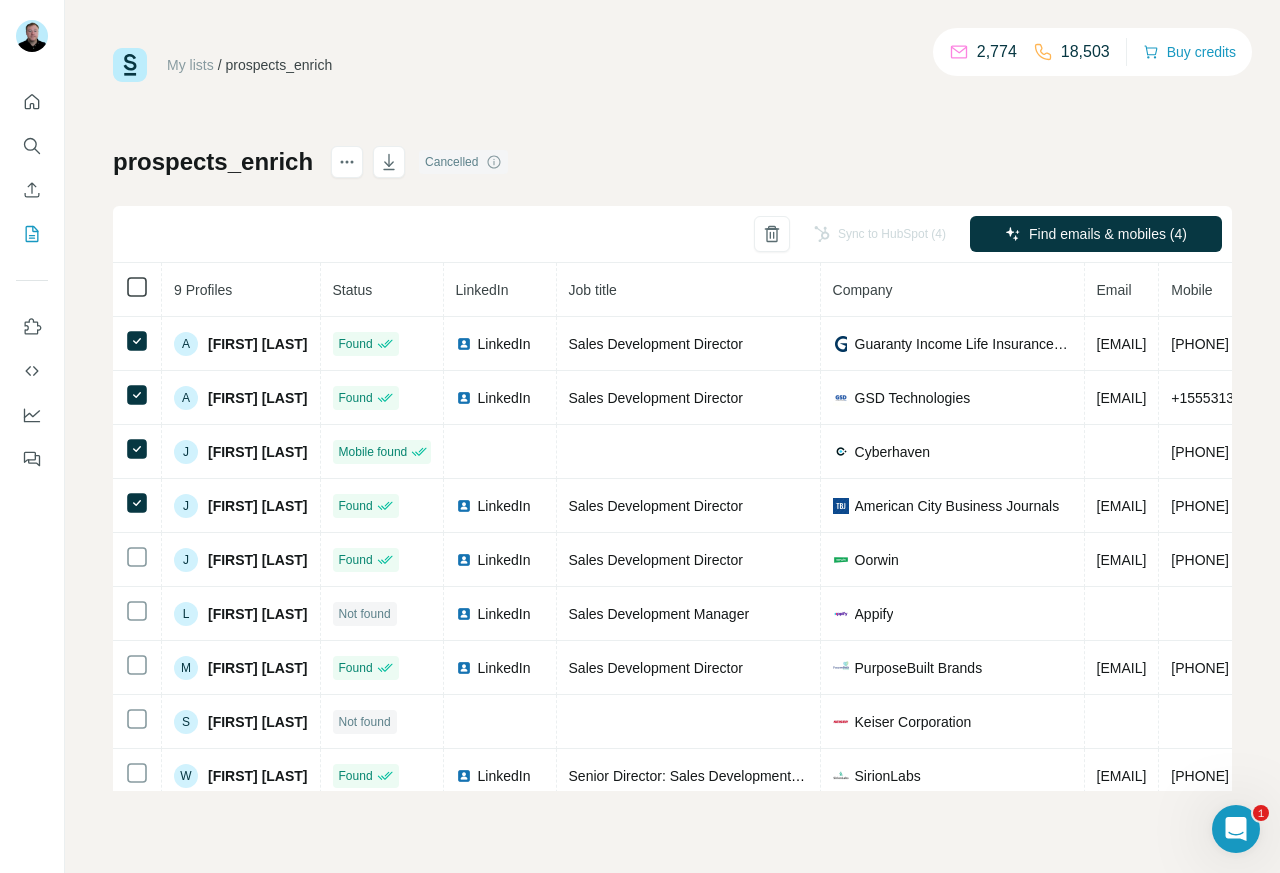 click 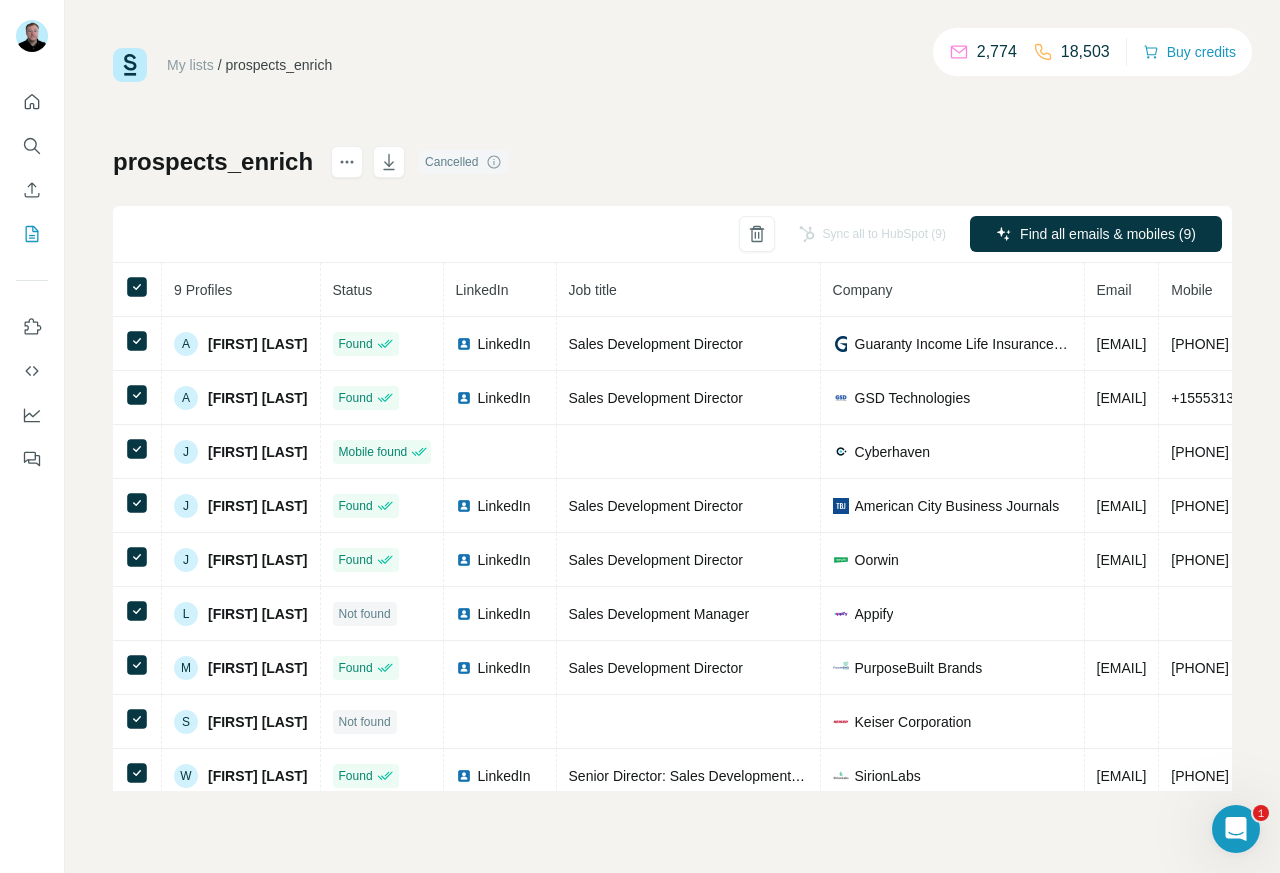 click on "Sync all to HubSpot (9)" at bounding box center (872, 234) 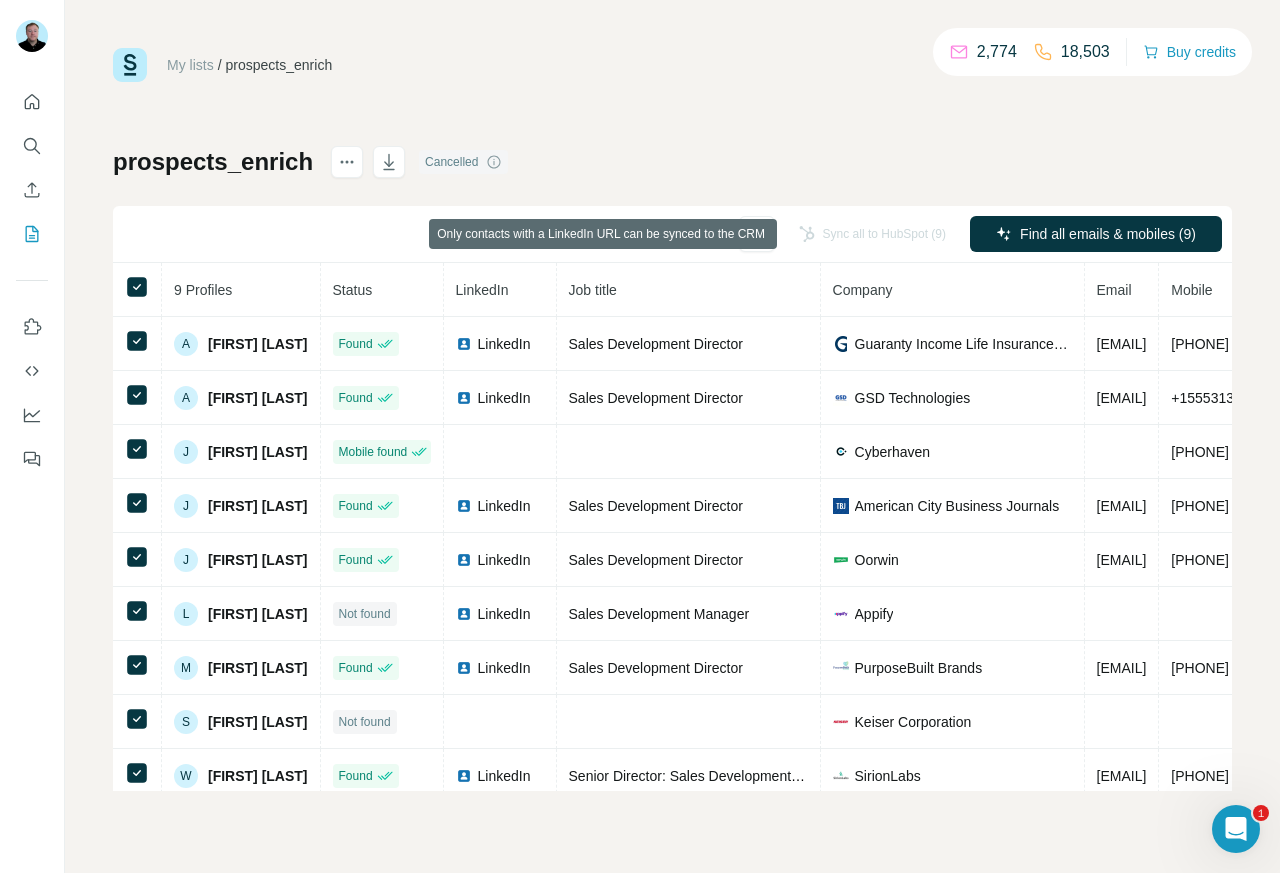 click at bounding box center [137, 290] 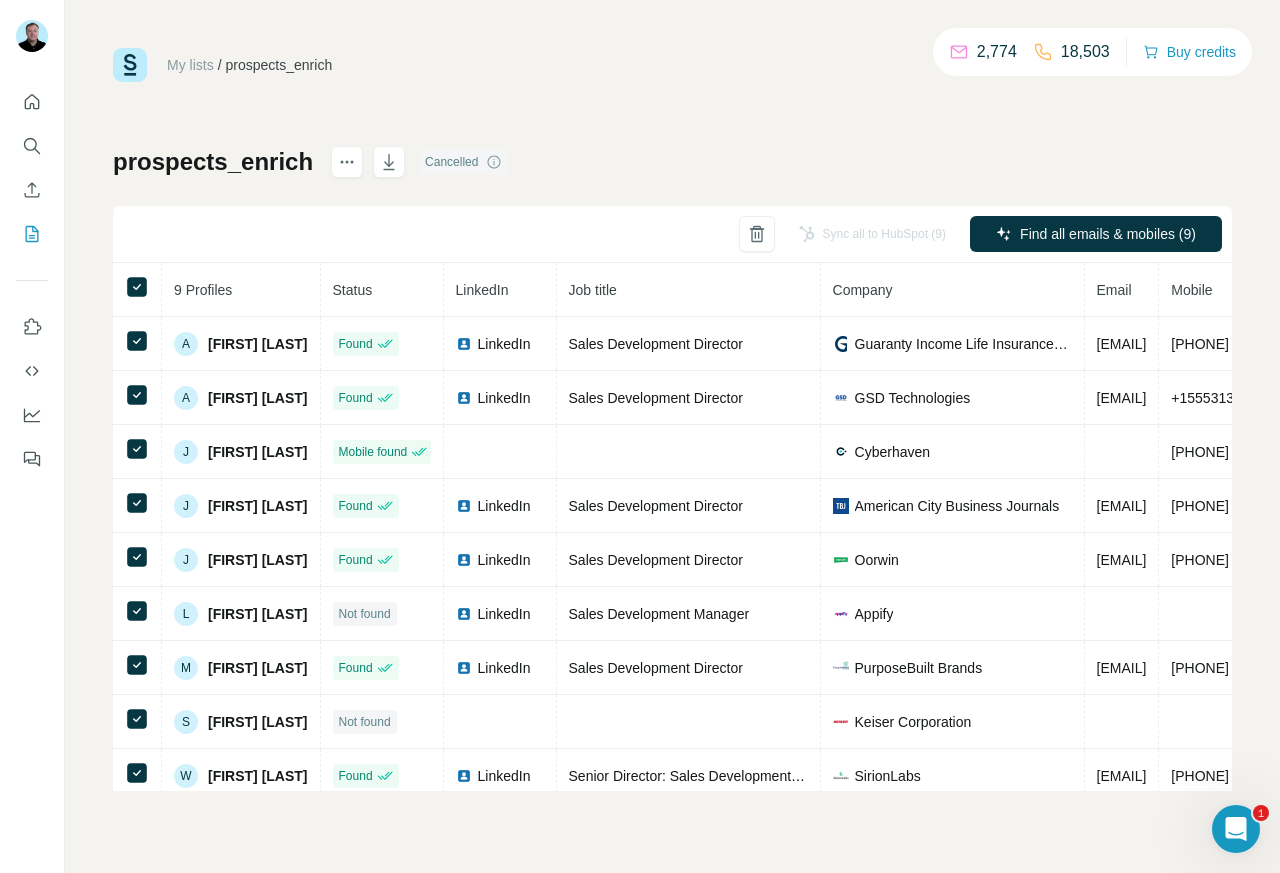 click at bounding box center (137, 290) 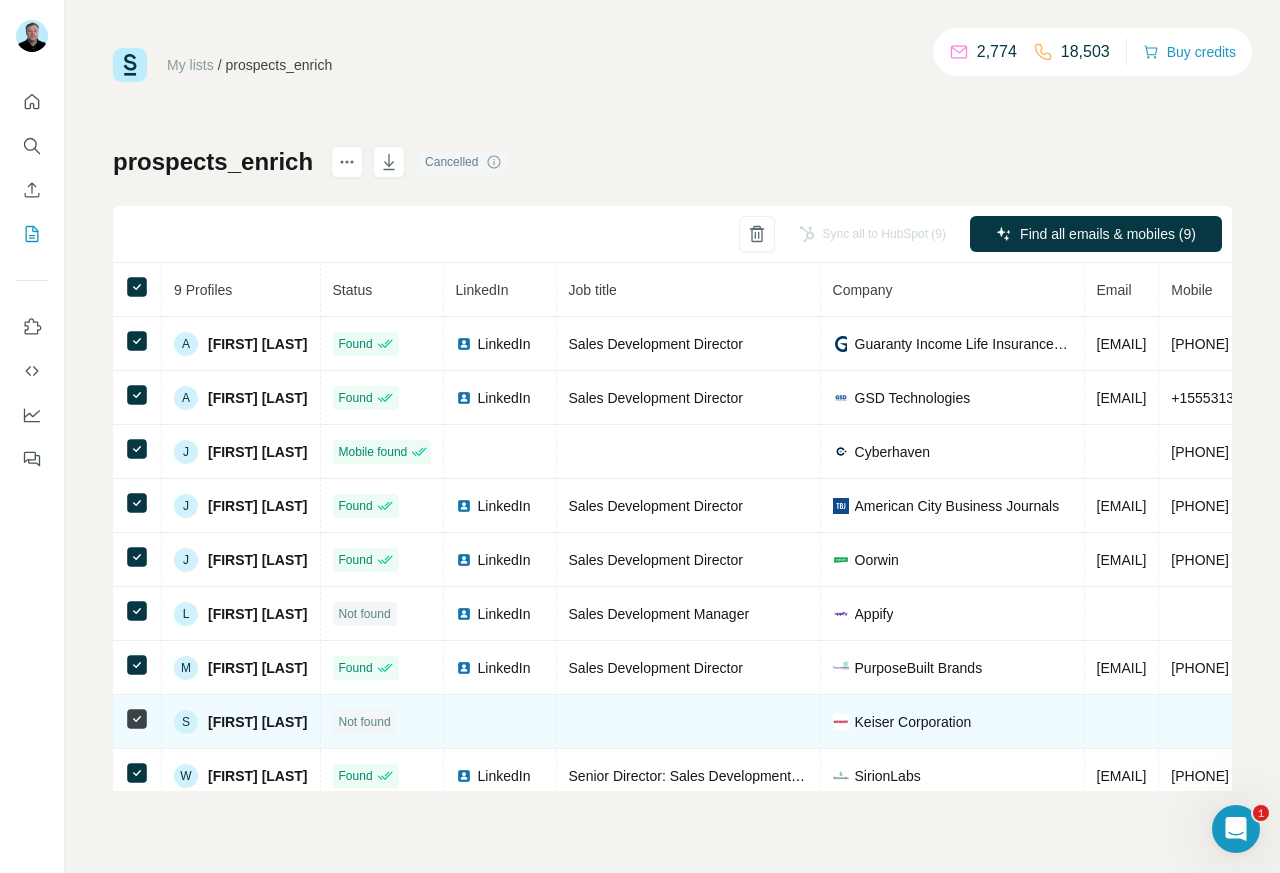 click at bounding box center (137, 398) 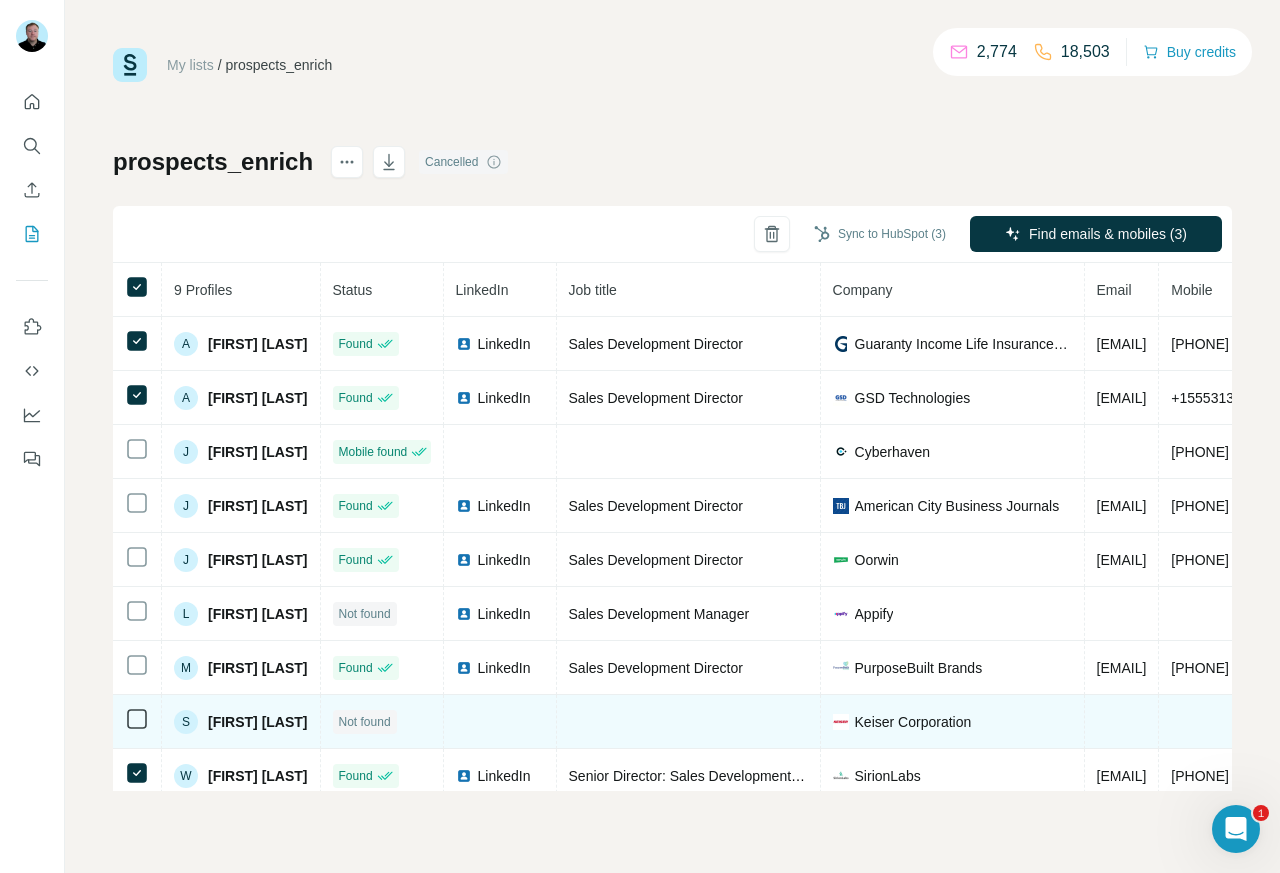 click 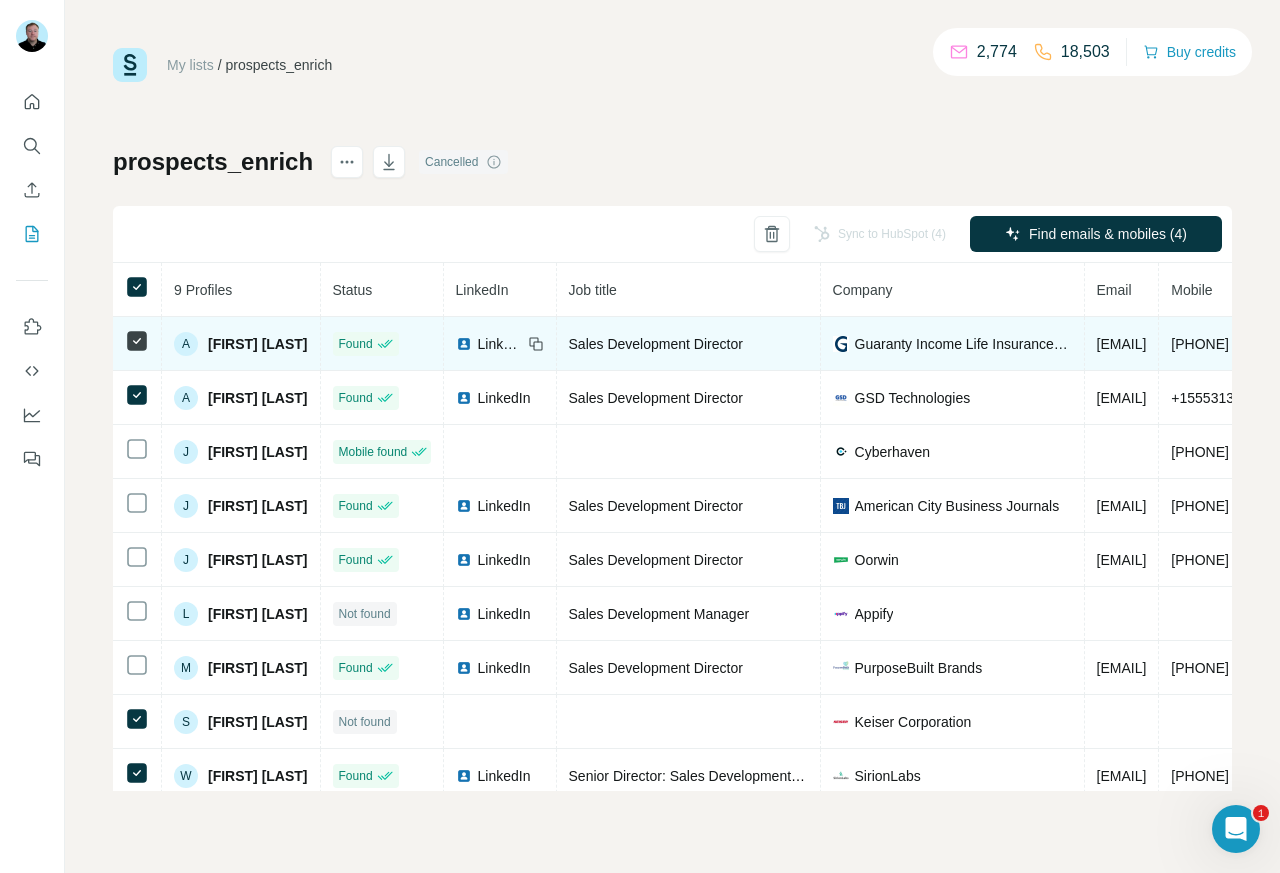 click on "A" at bounding box center [186, 344] 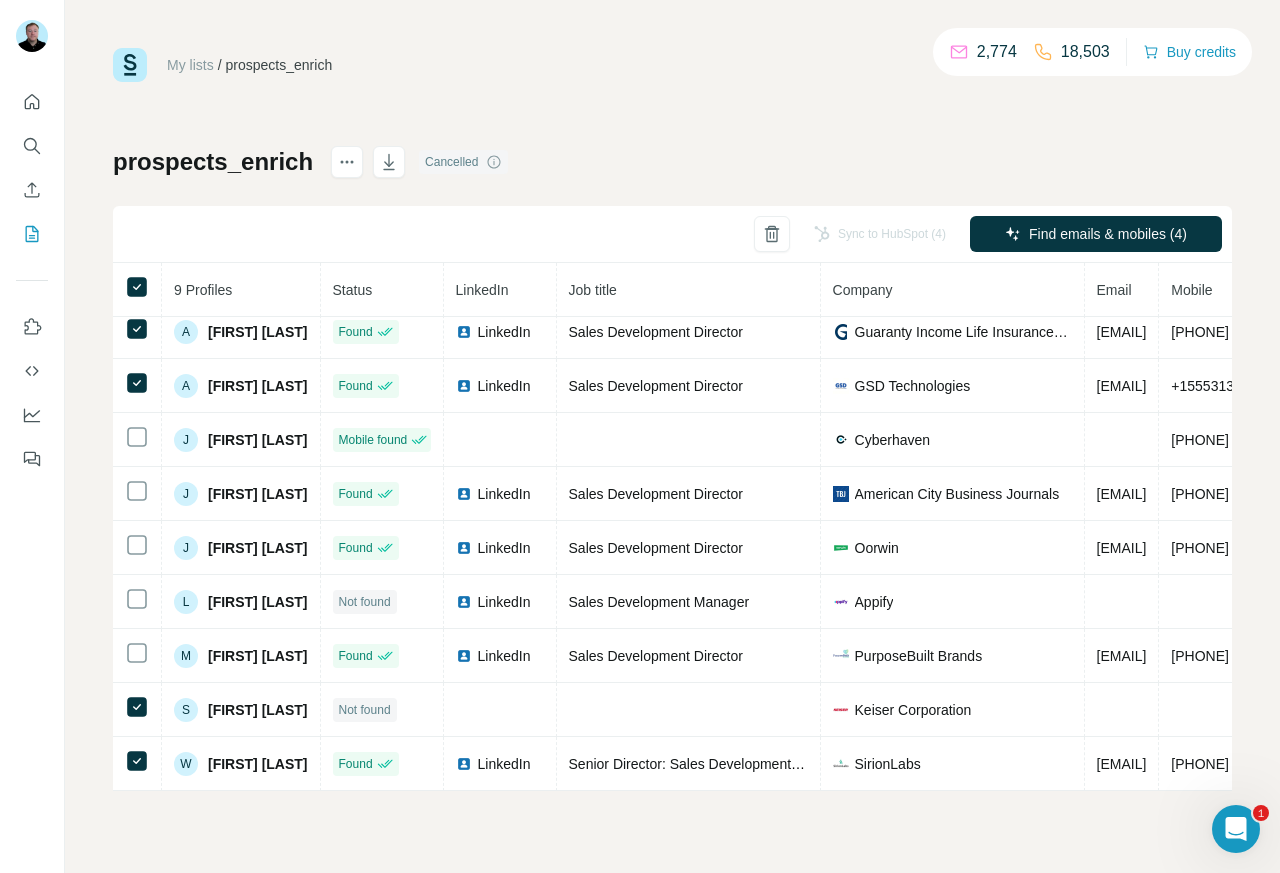 scroll, scrollTop: 23, scrollLeft: 0, axis: vertical 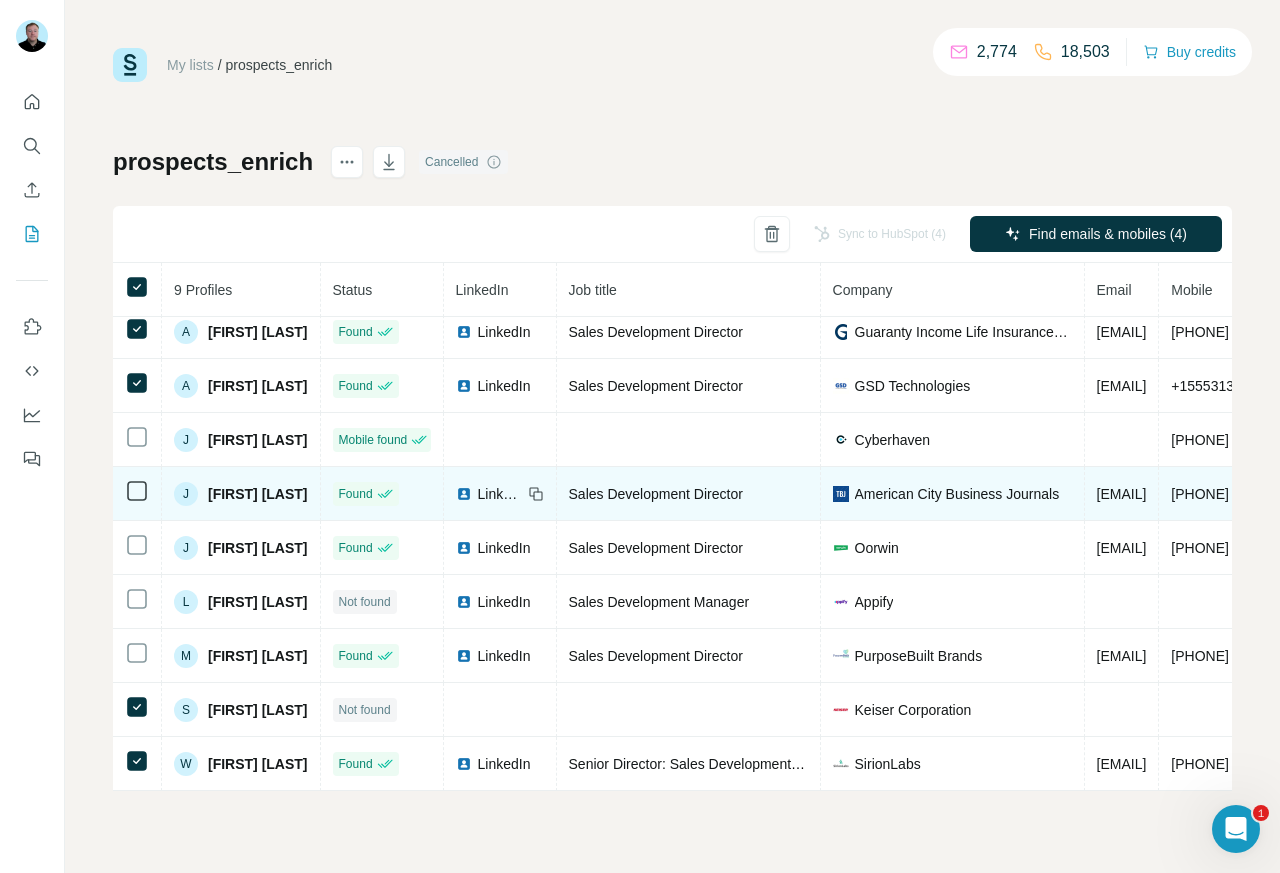 click on "[EMAIL]" at bounding box center (1122, 494) 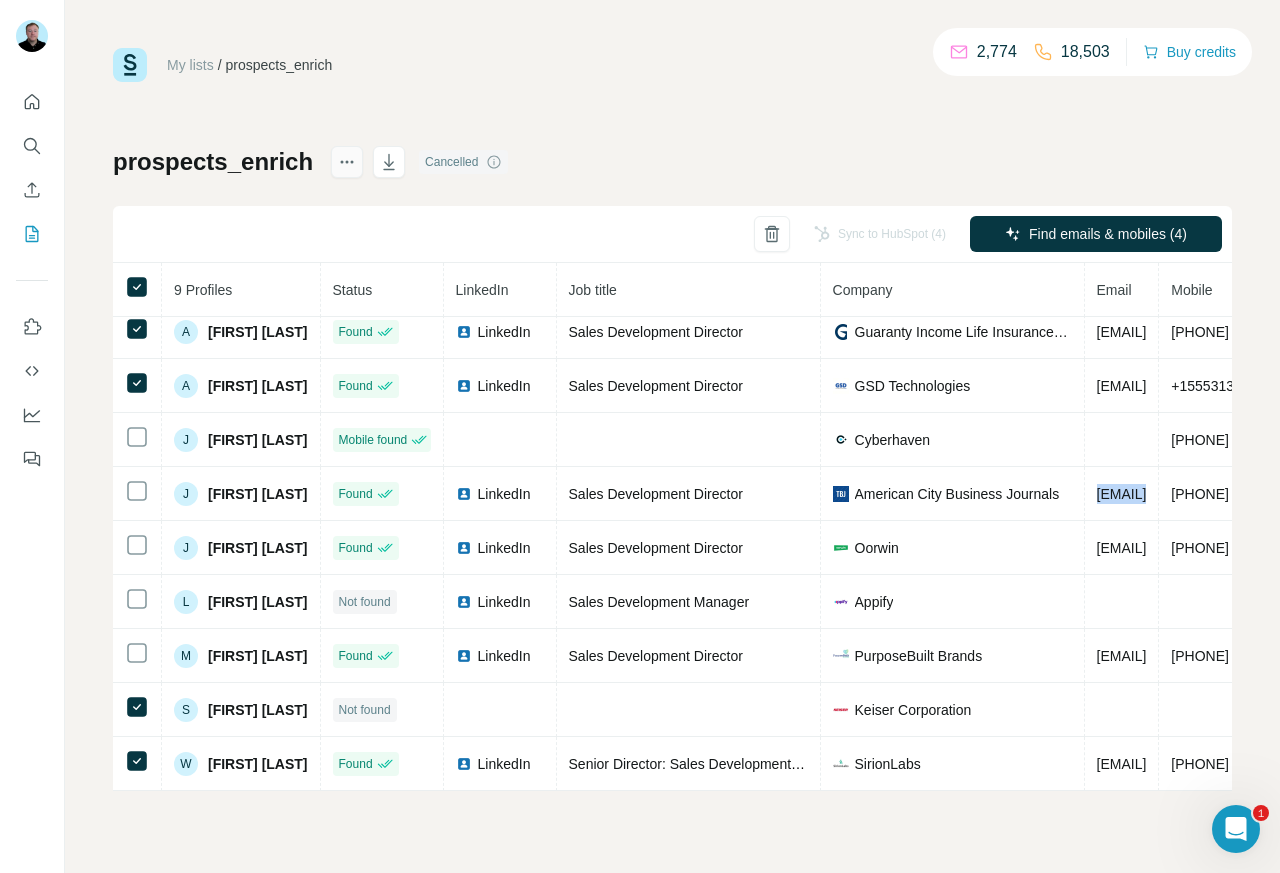 click 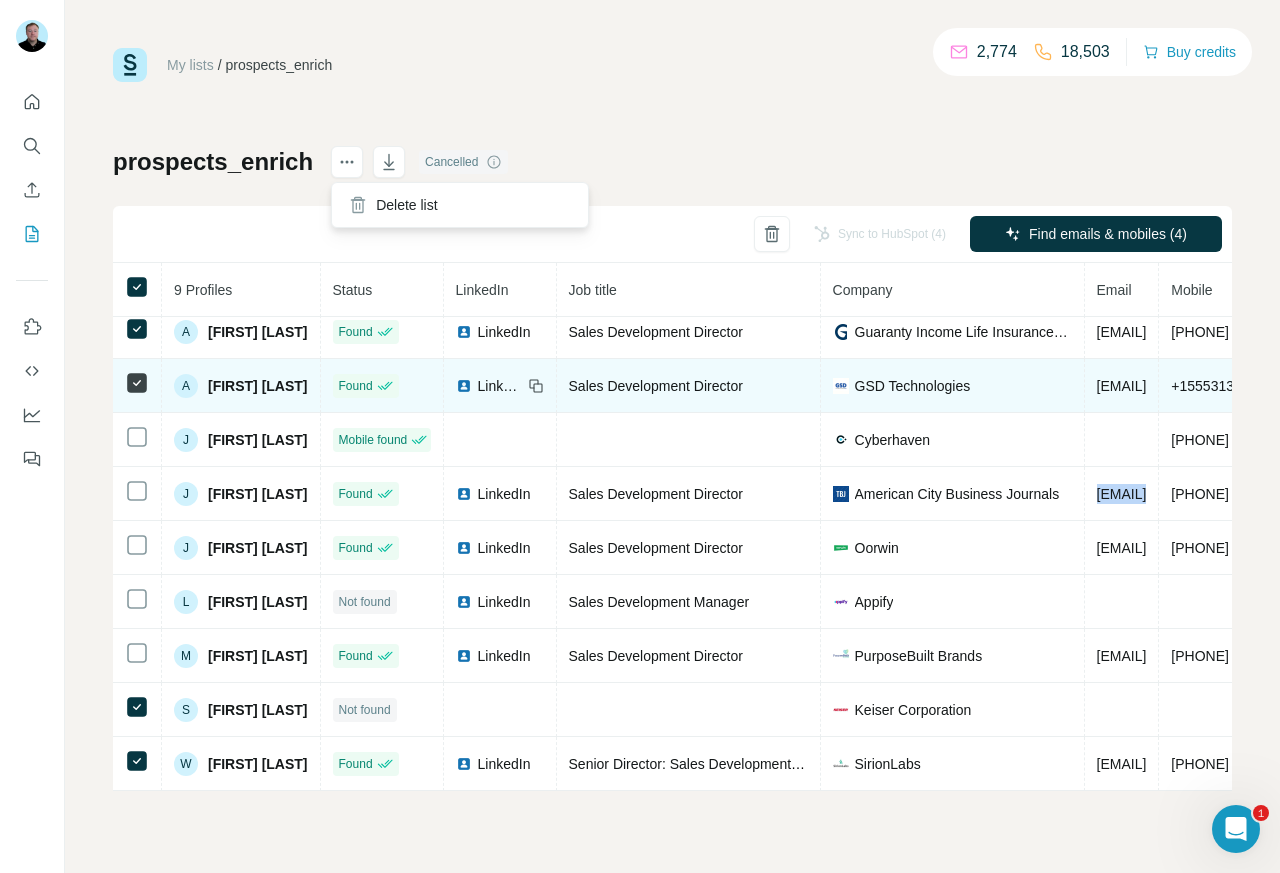 click on "[EMAIL]" at bounding box center [1122, 386] 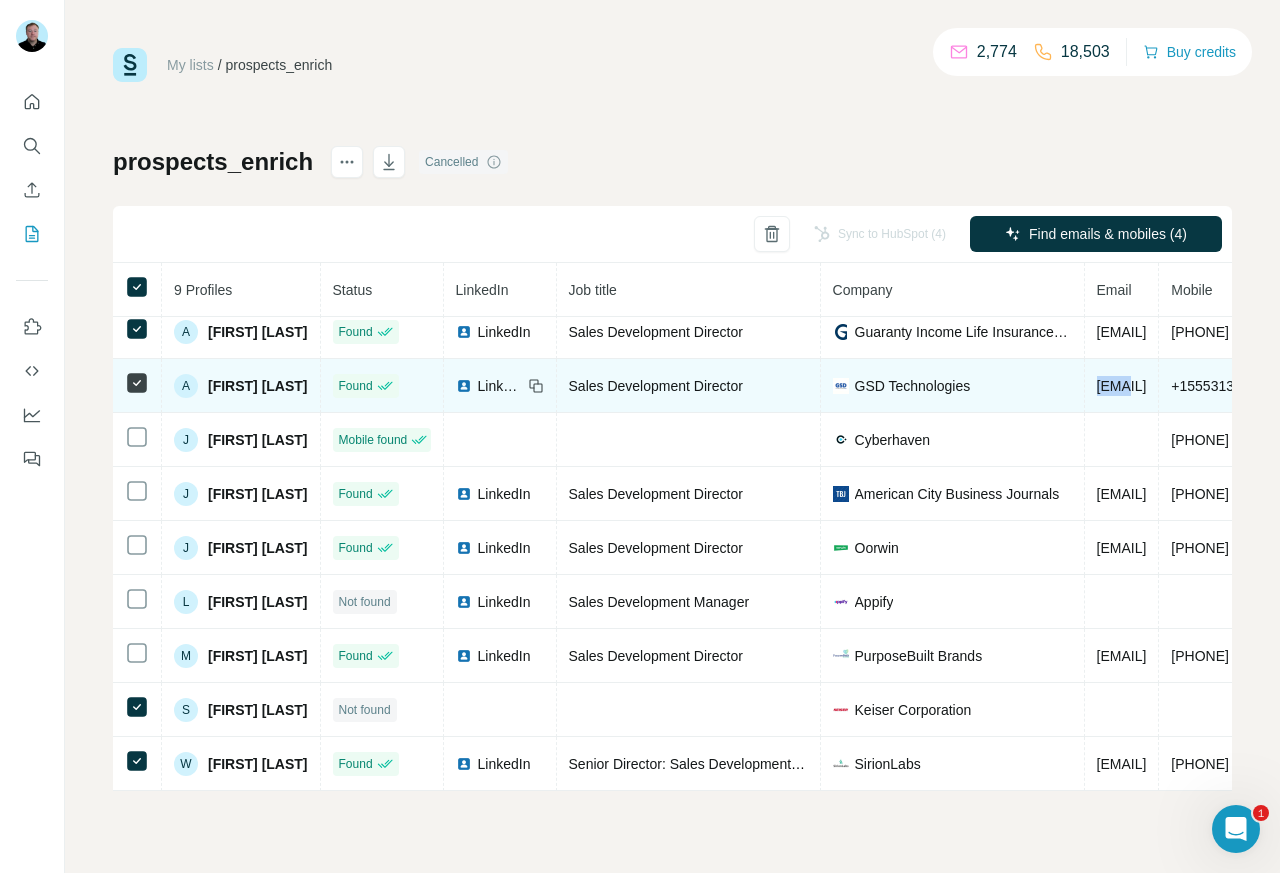 copy on "[LAST]" 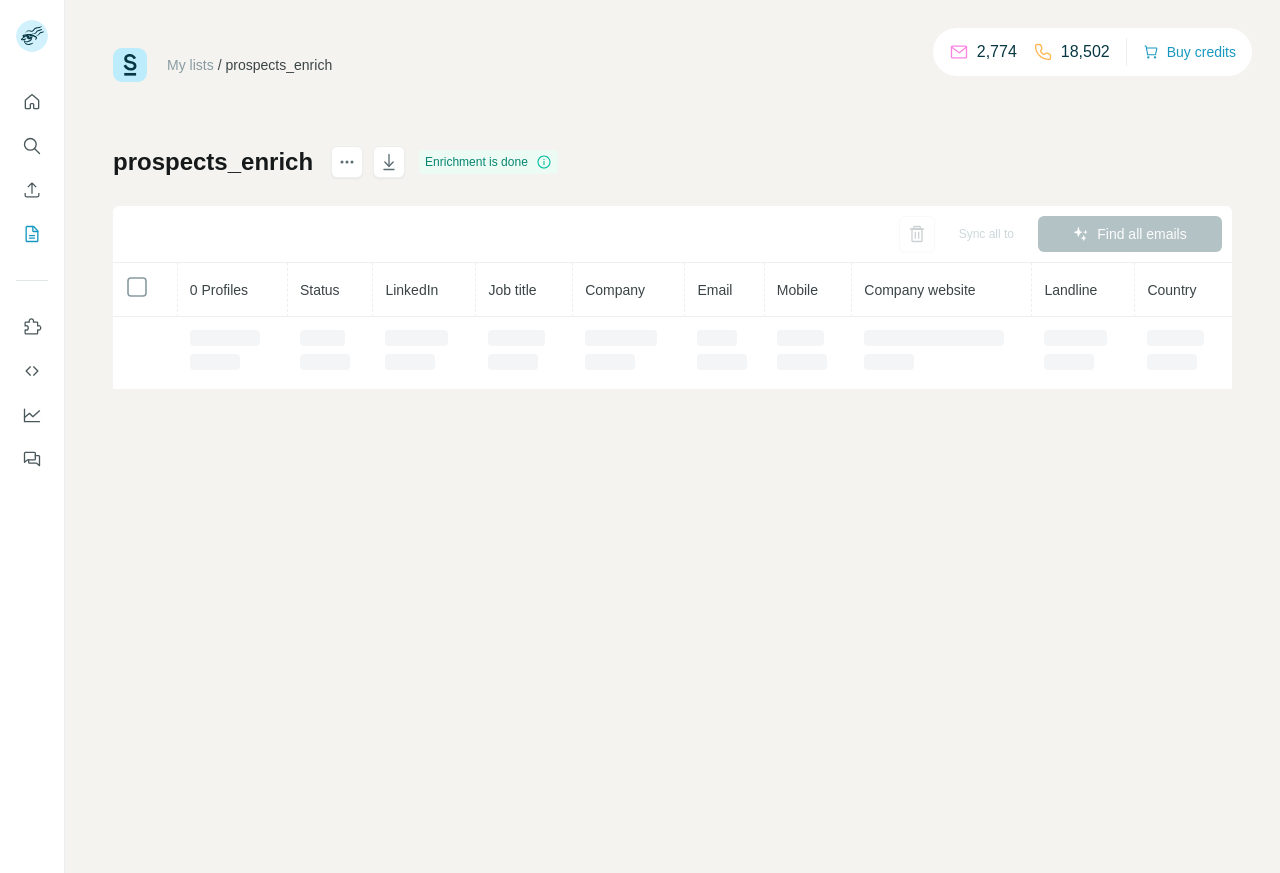 scroll, scrollTop: 0, scrollLeft: 0, axis: both 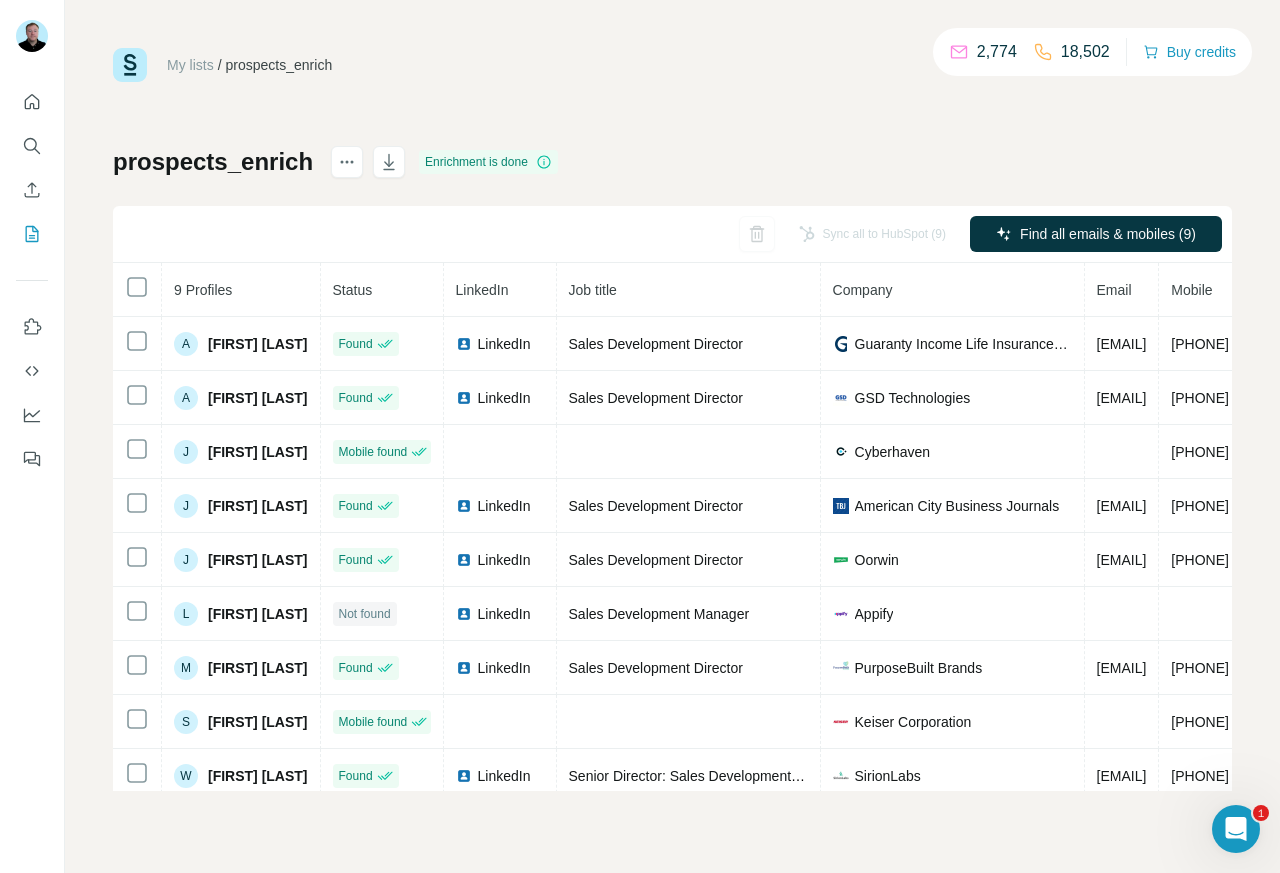 click on "Sync all to HubSpot (9)" at bounding box center (872, 234) 